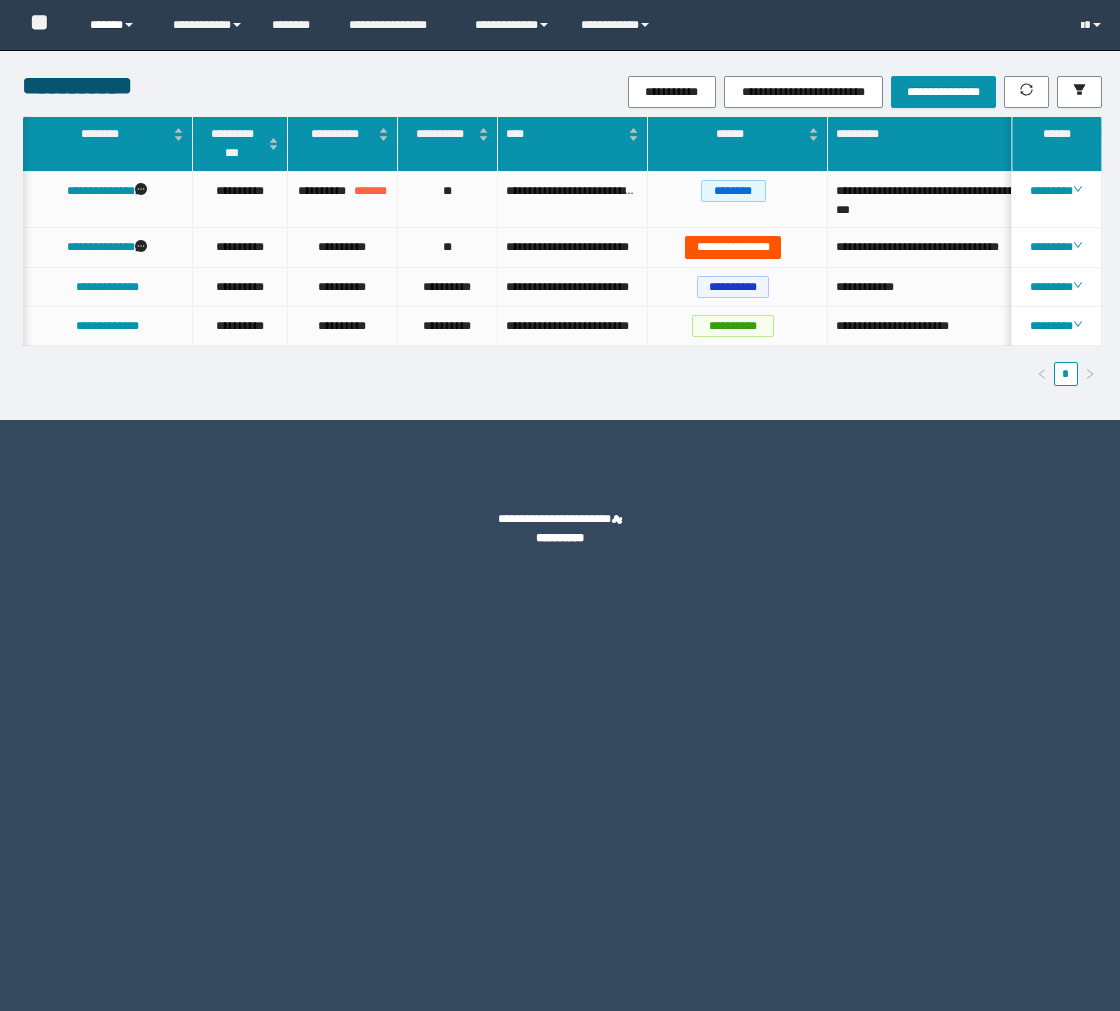 scroll, scrollTop: 0, scrollLeft: 0, axis: both 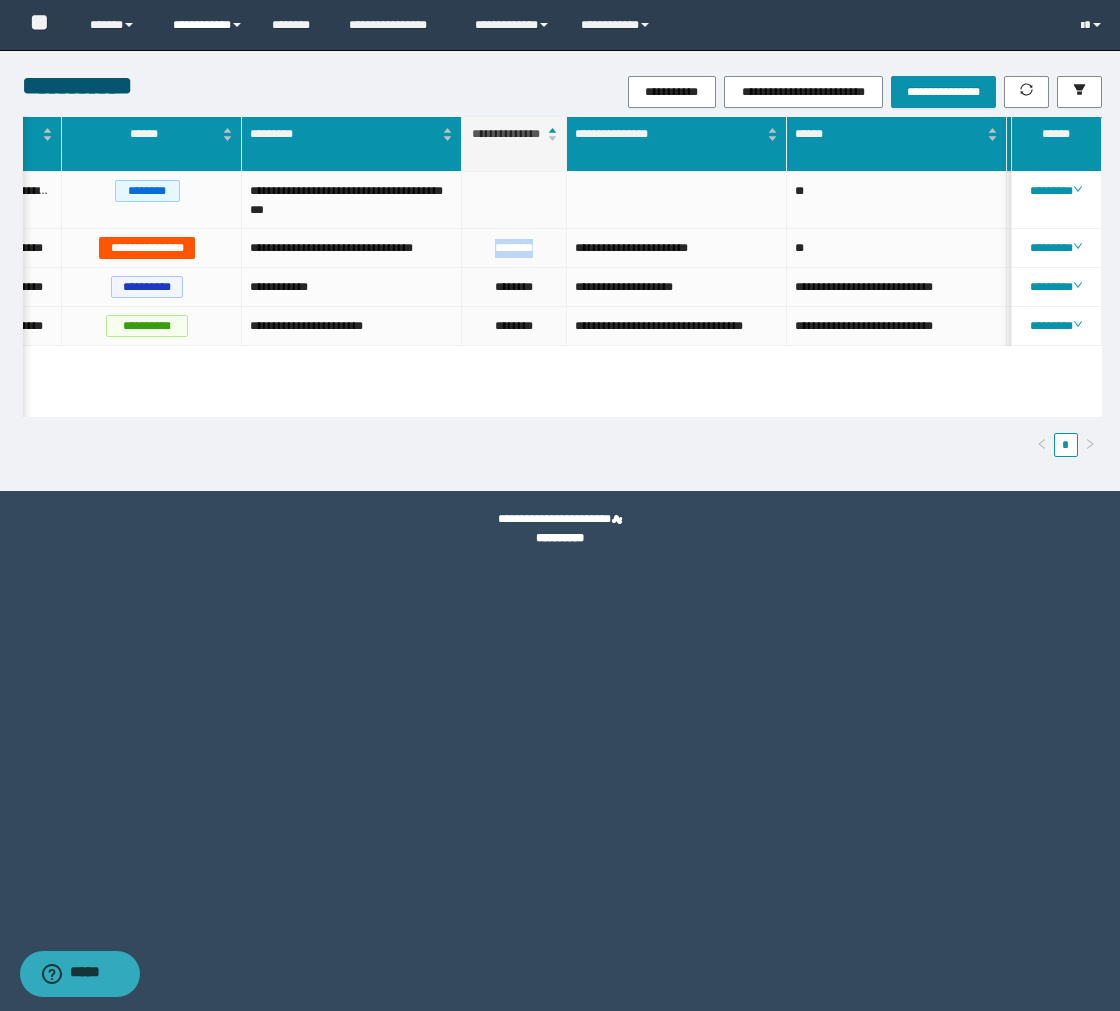 click on "**********" at bounding box center (207, 25) 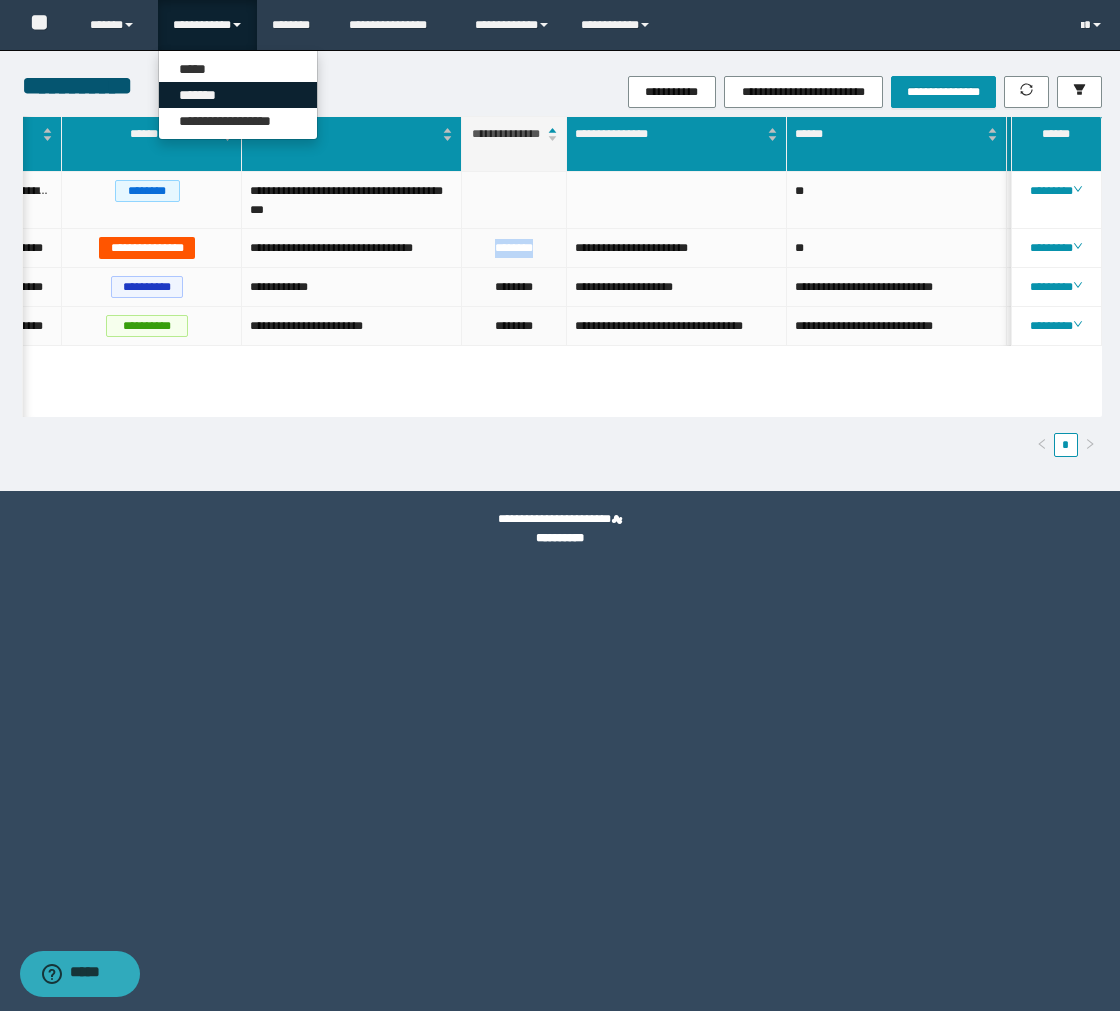 click on "*******" at bounding box center [238, 95] 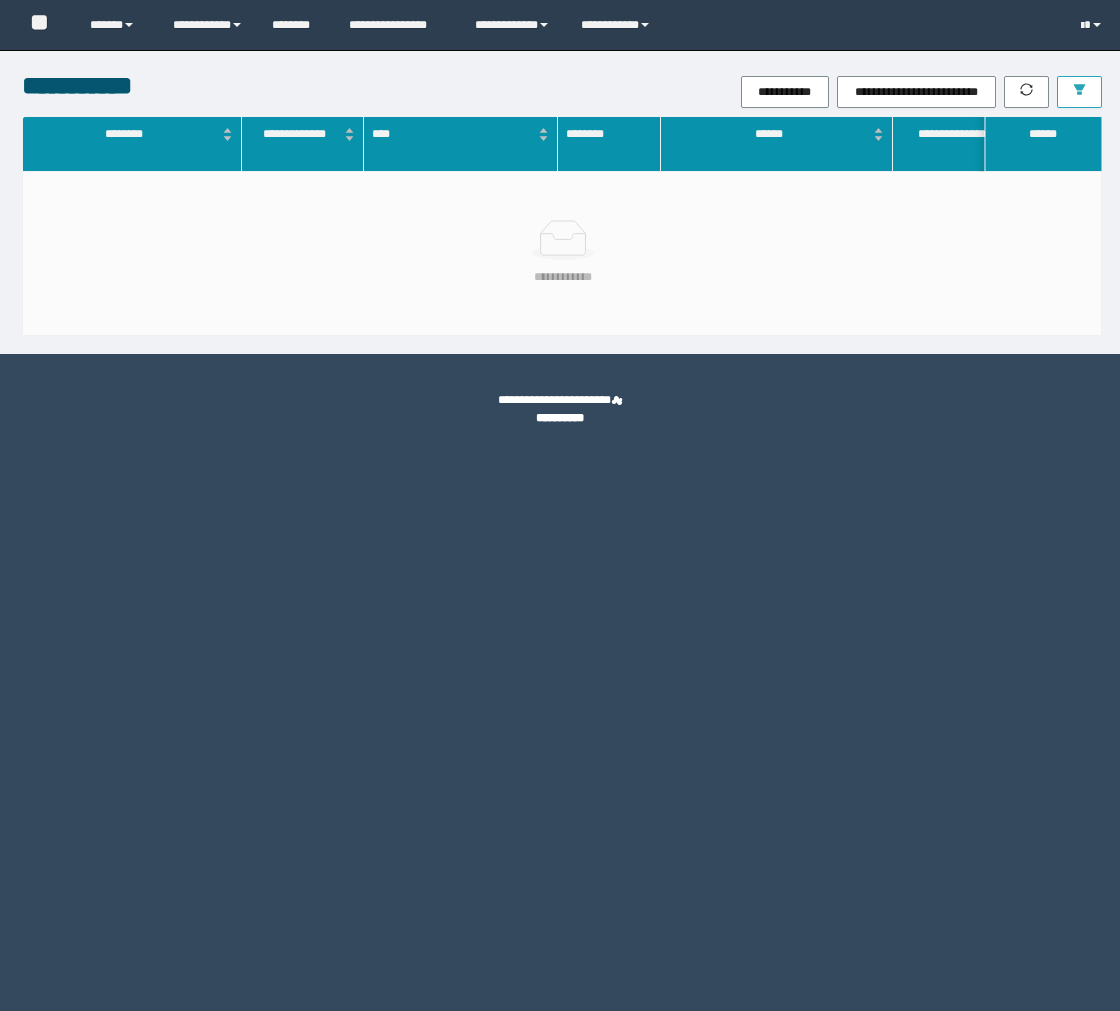 scroll, scrollTop: 0, scrollLeft: 0, axis: both 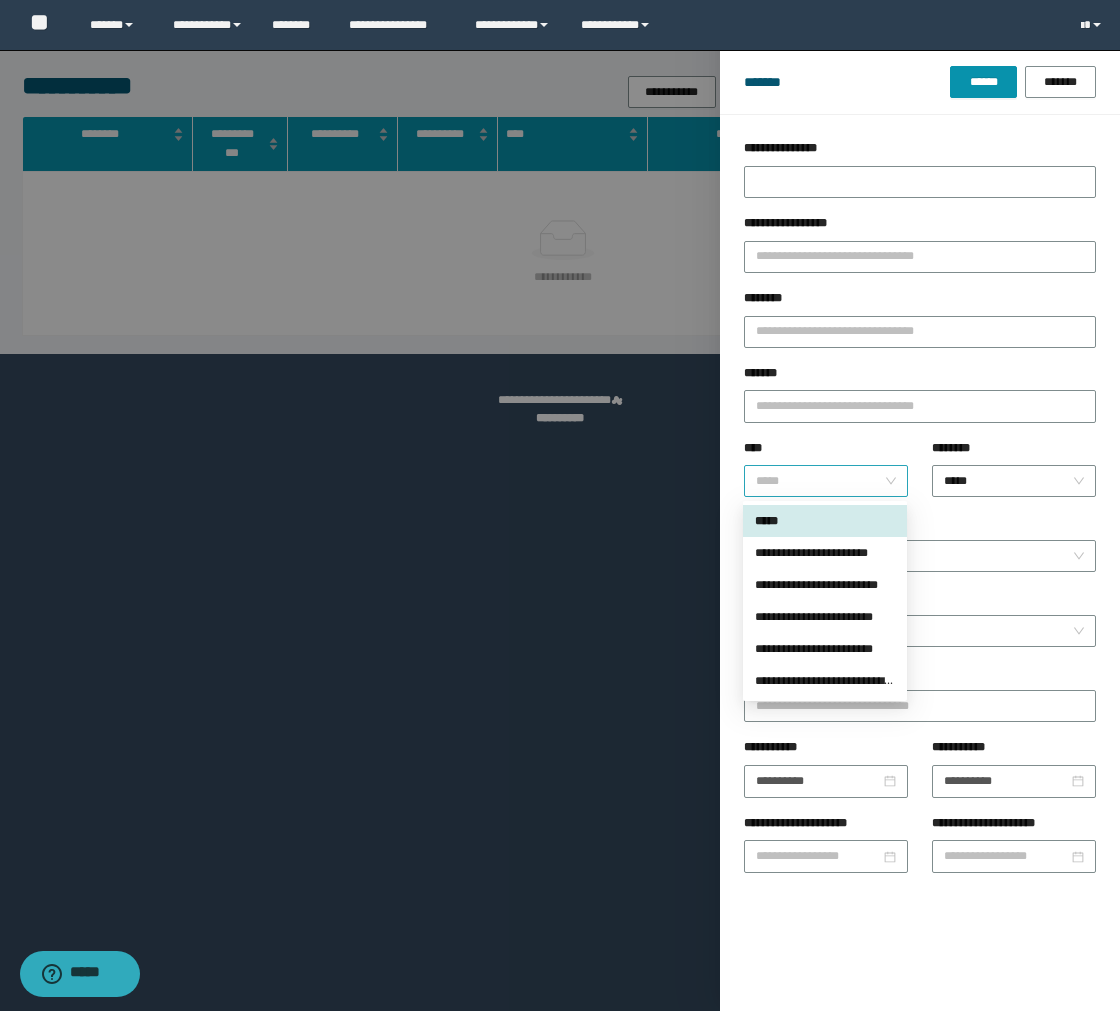 click on "*****" at bounding box center (826, 481) 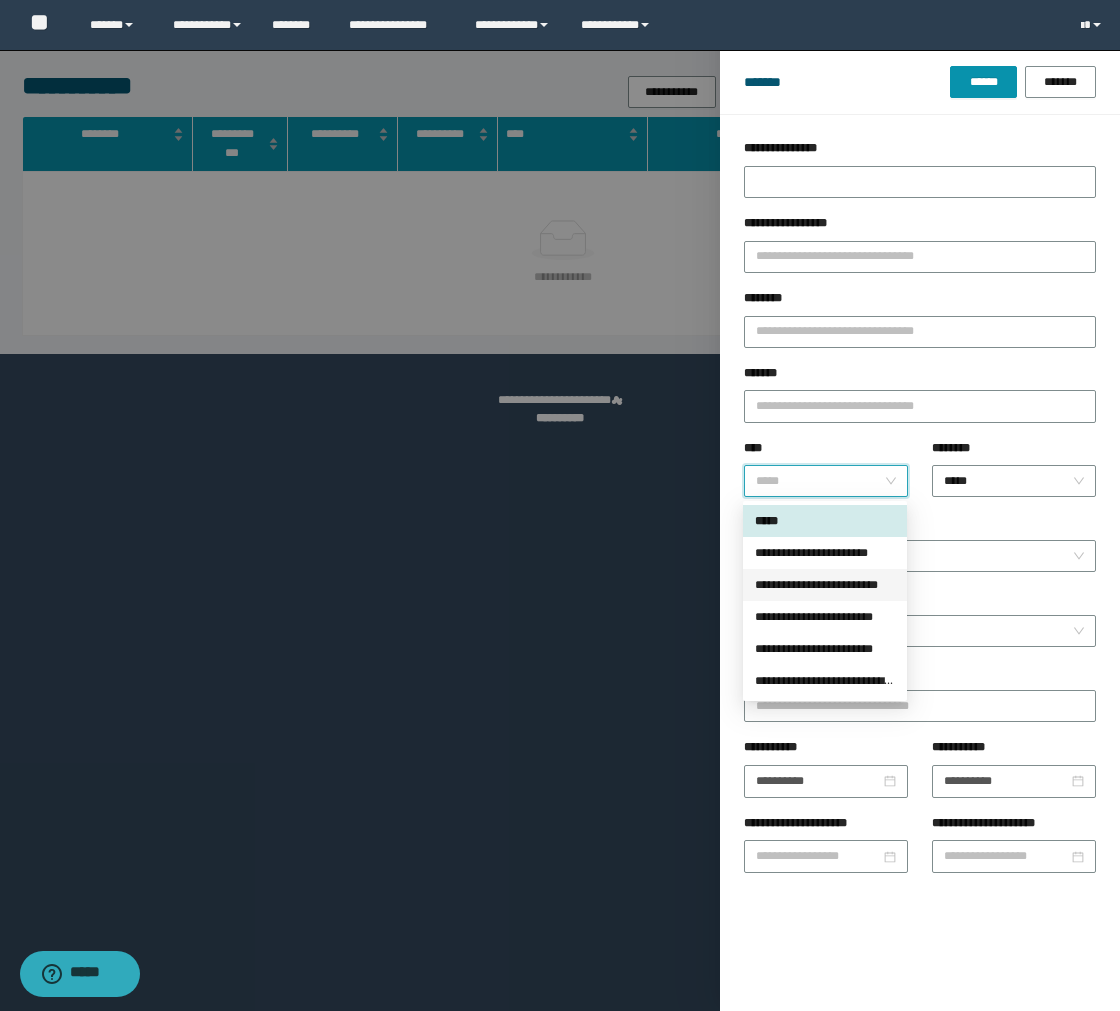 click on "**********" at bounding box center (825, 585) 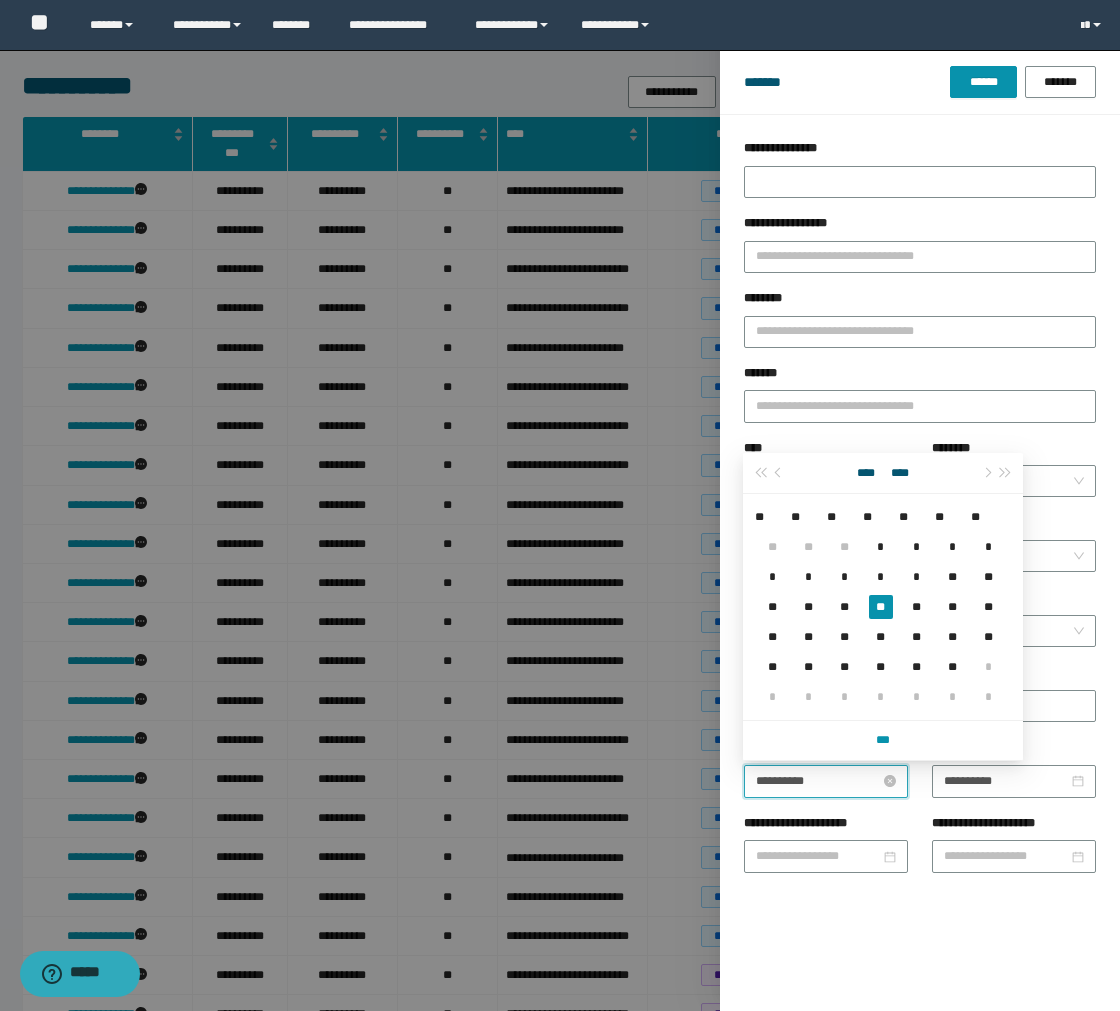 click on "**********" at bounding box center (818, 781) 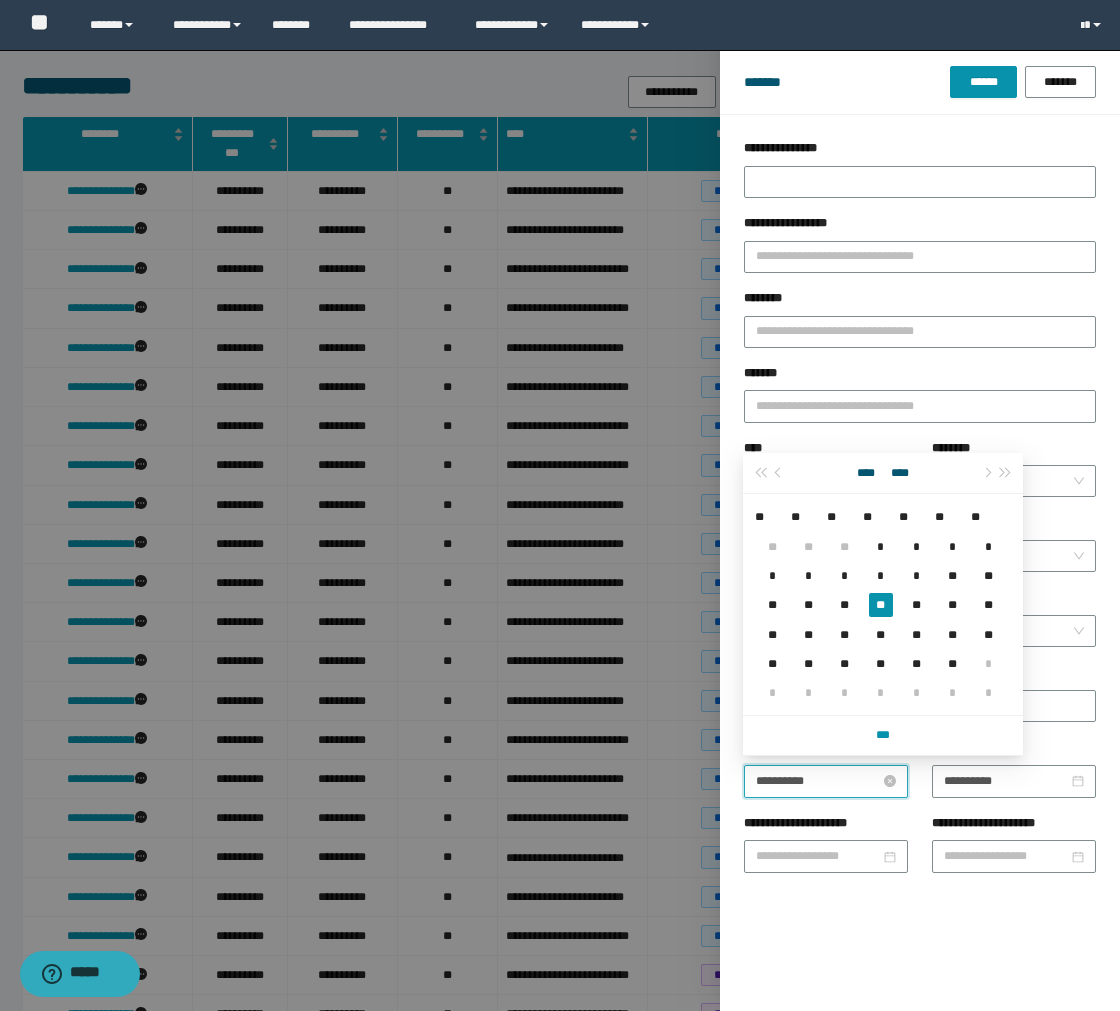 click on "**********" at bounding box center [818, 781] 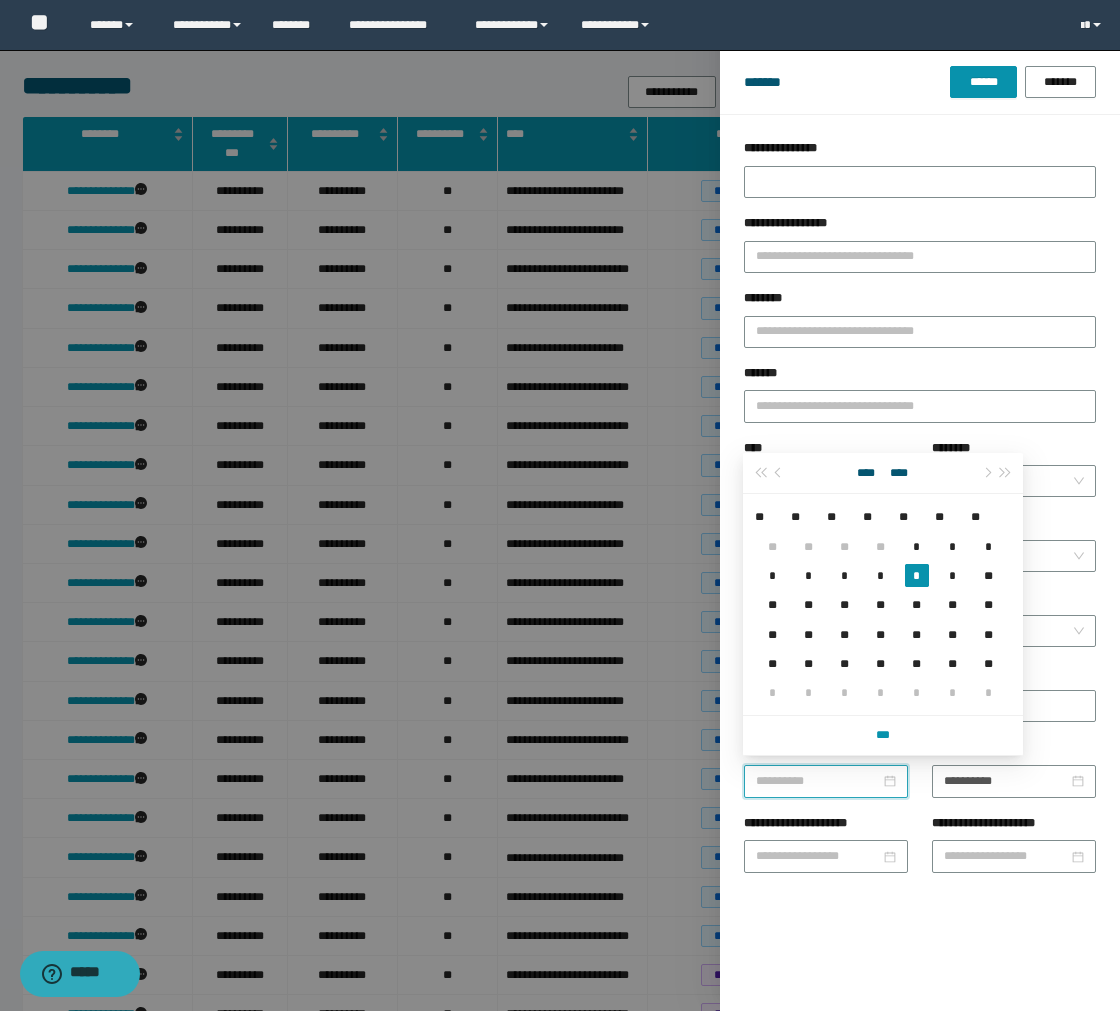 click on "*" at bounding box center [917, 575] 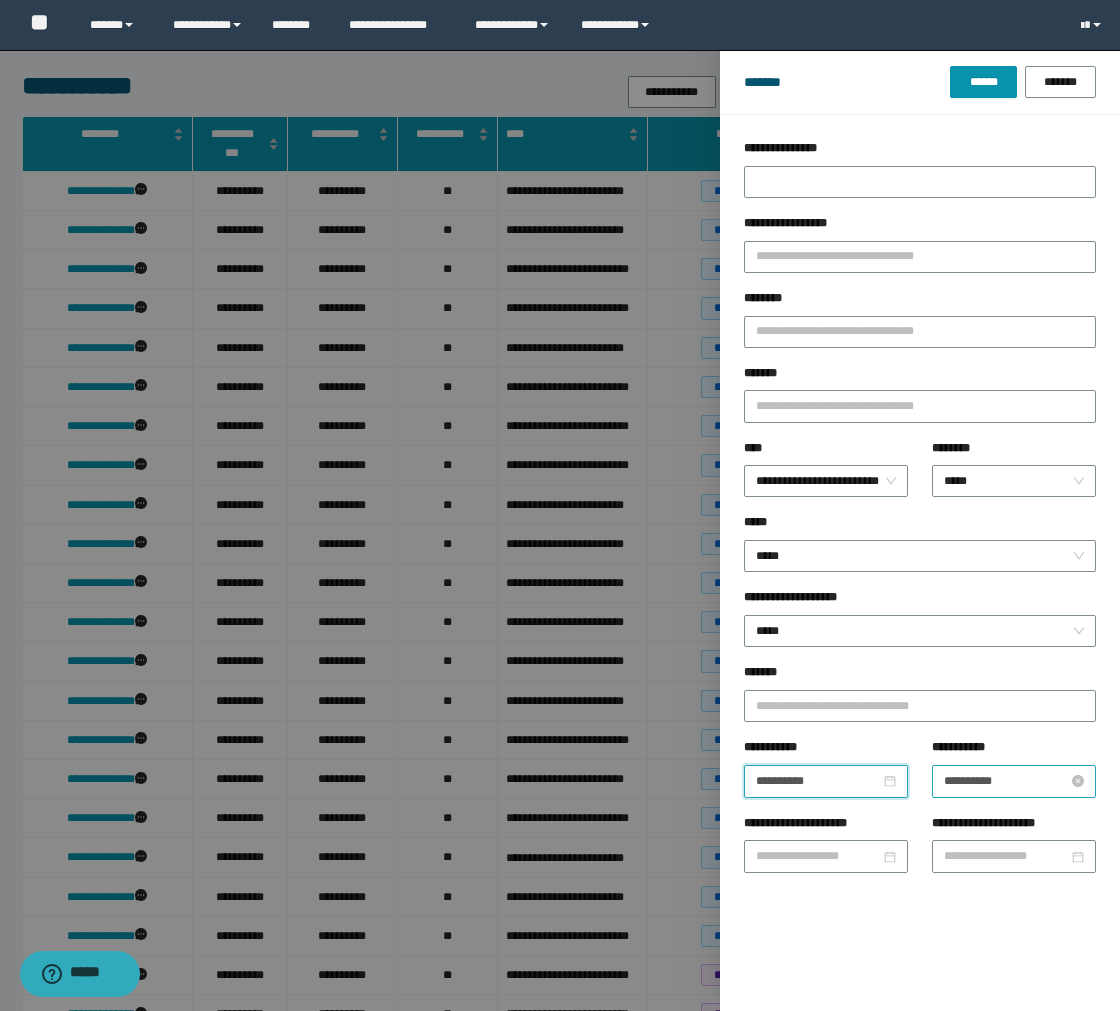 type on "**********" 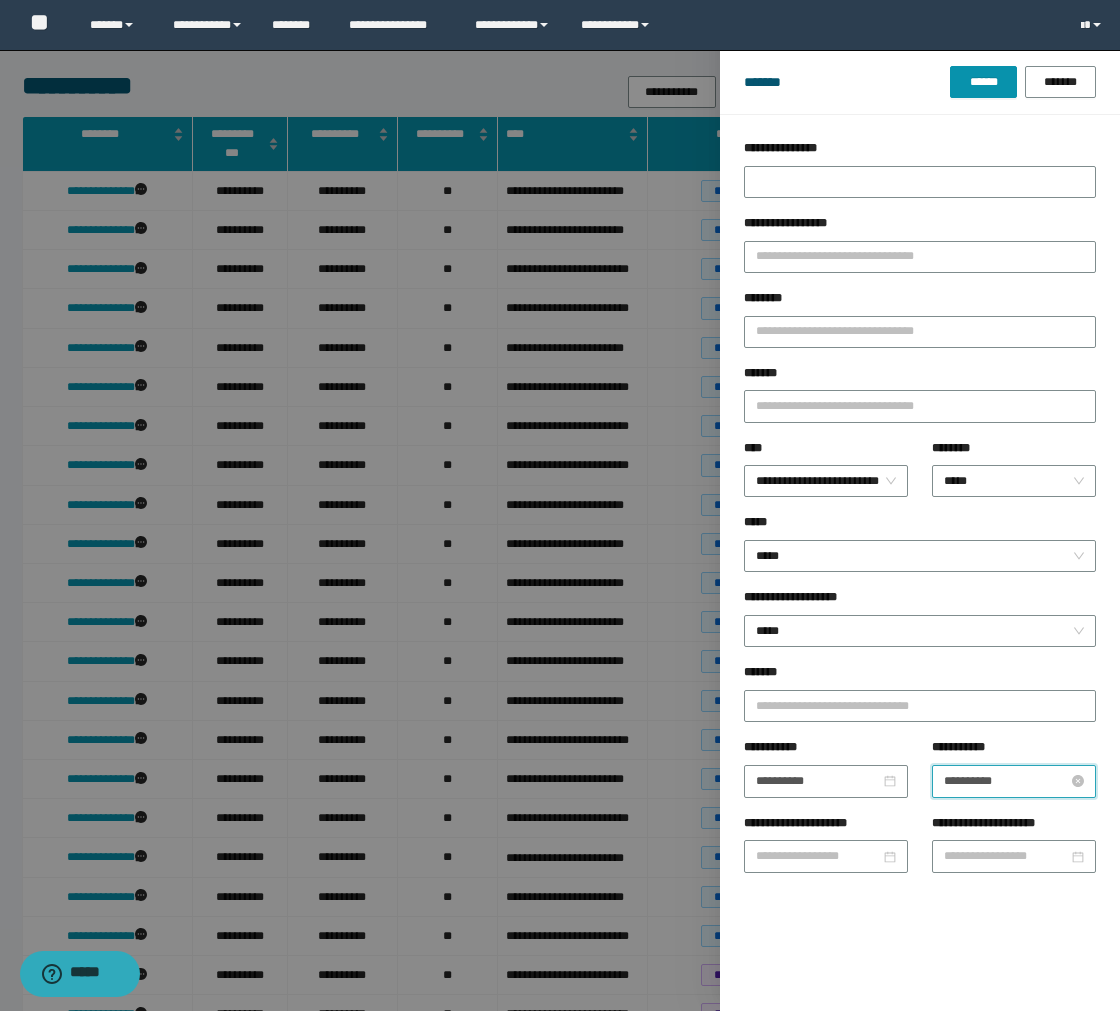 click on "**********" at bounding box center (1006, 781) 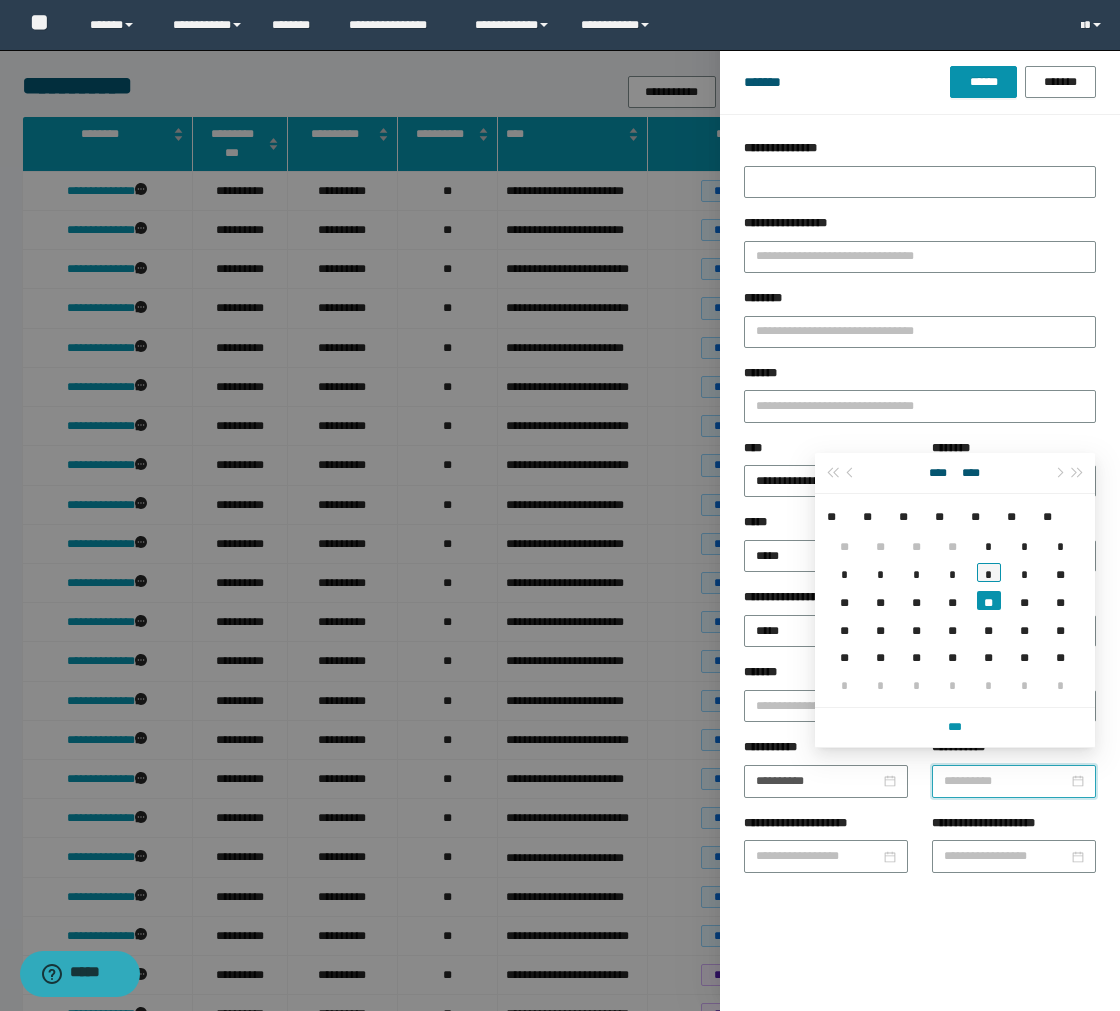 type on "**********" 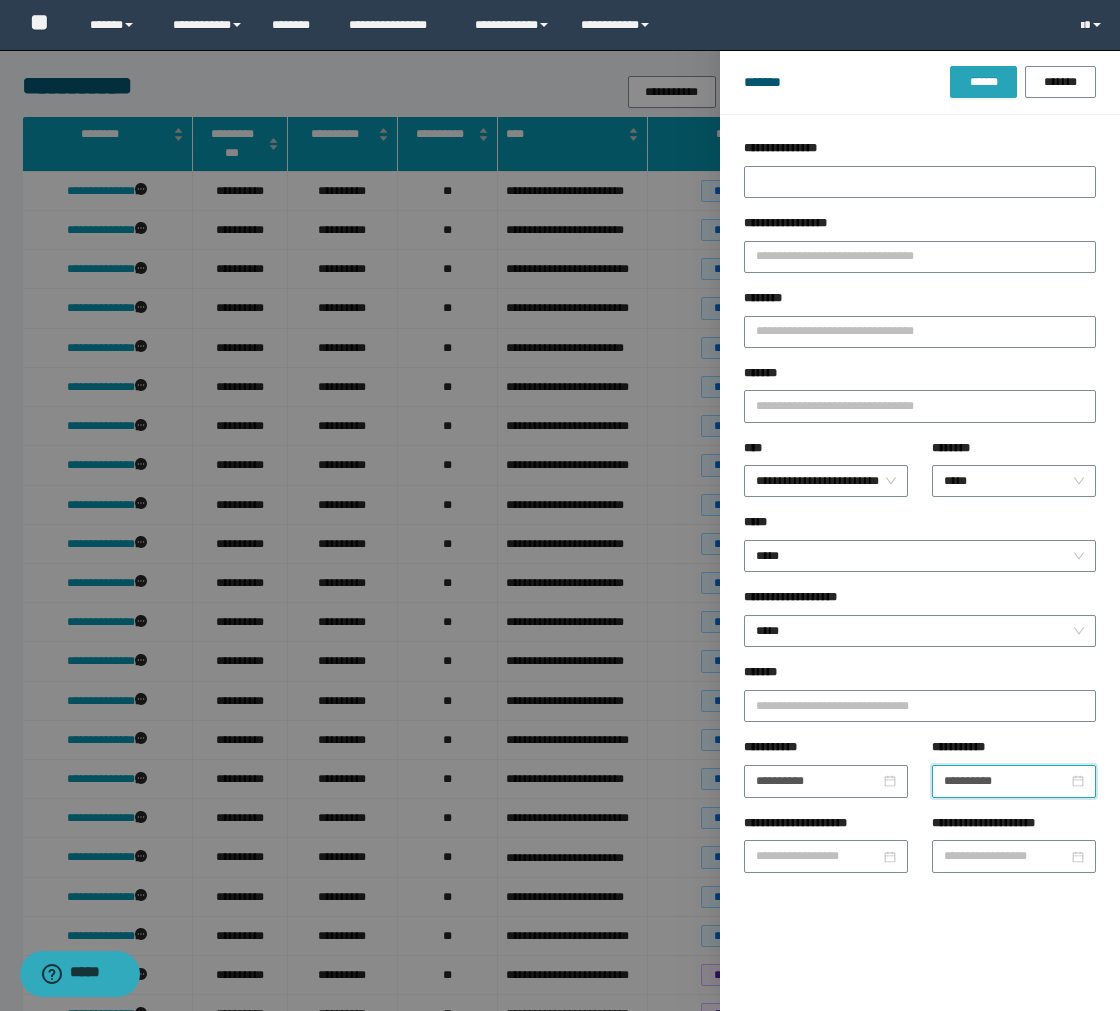 click on "******" at bounding box center [983, 82] 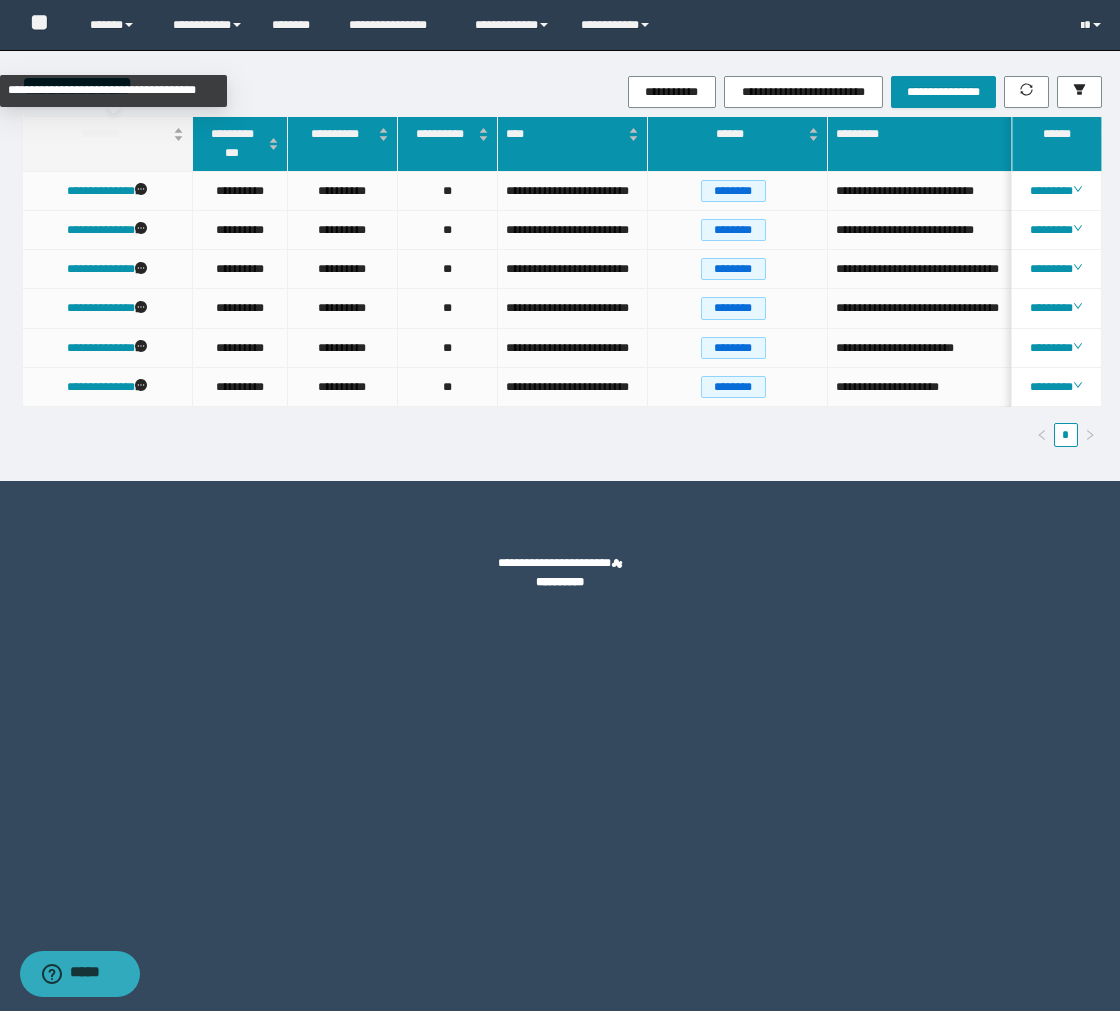 click on "********" at bounding box center (107, 134) 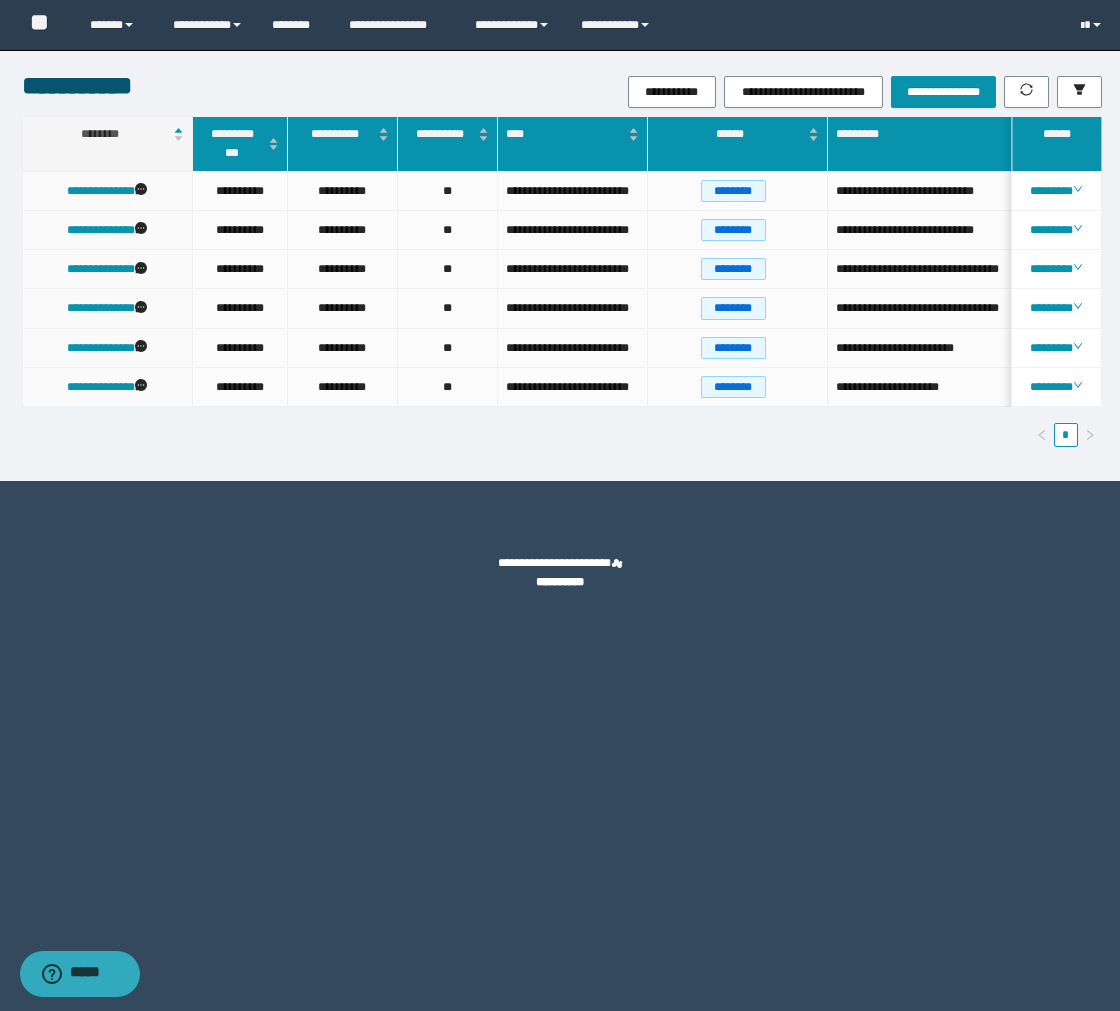 click on "*" at bounding box center (562, 435) 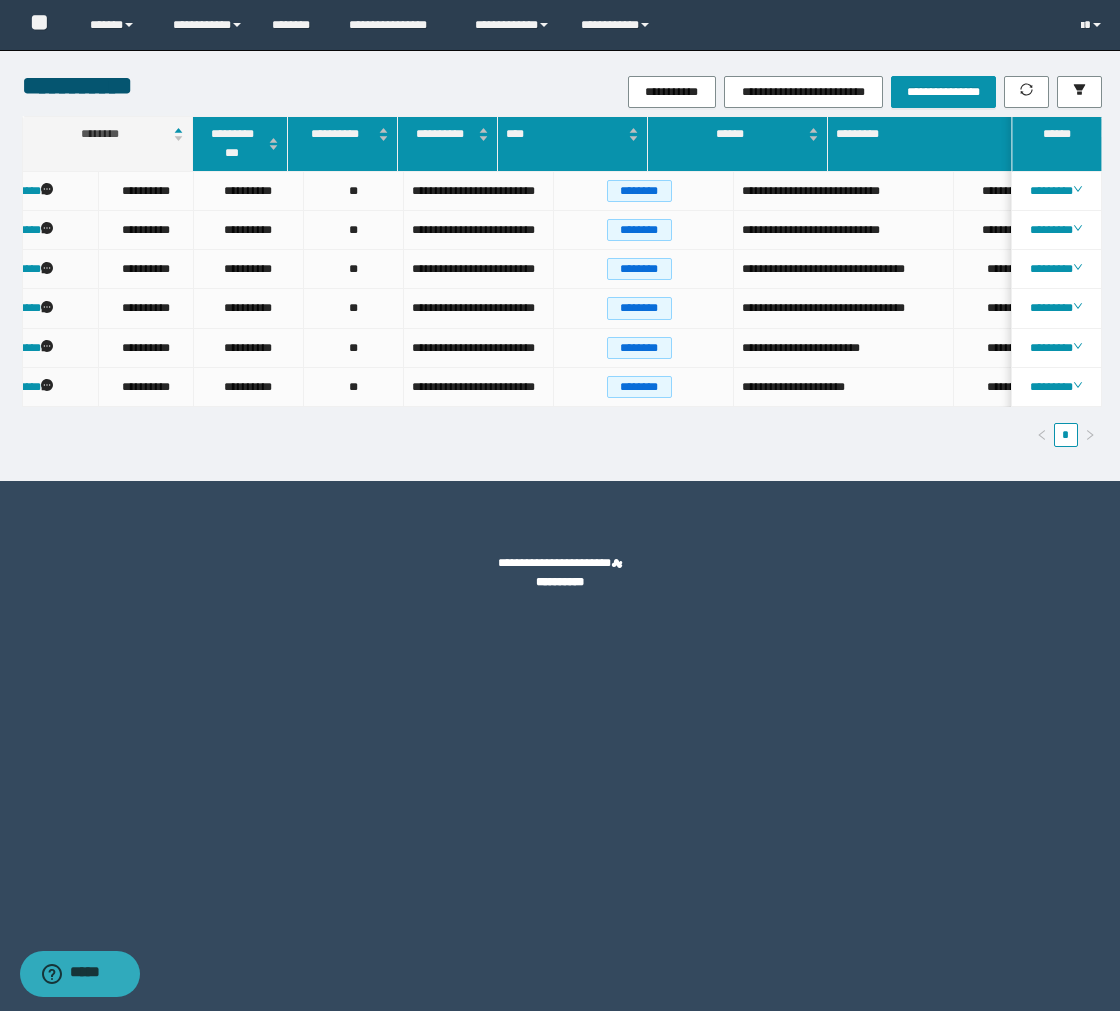 scroll, scrollTop: 0, scrollLeft: 94, axis: horizontal 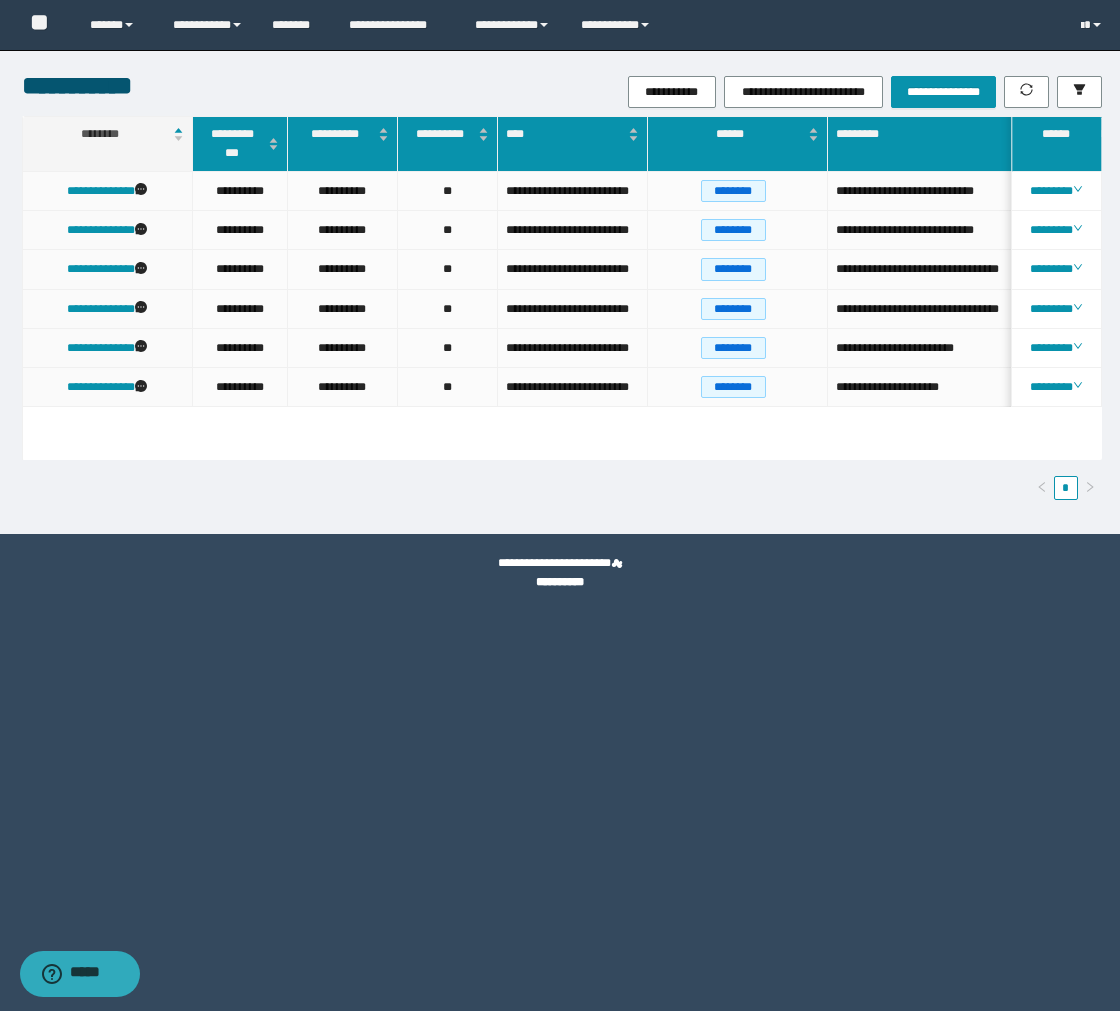 click on "**********" at bounding box center (562, 316) 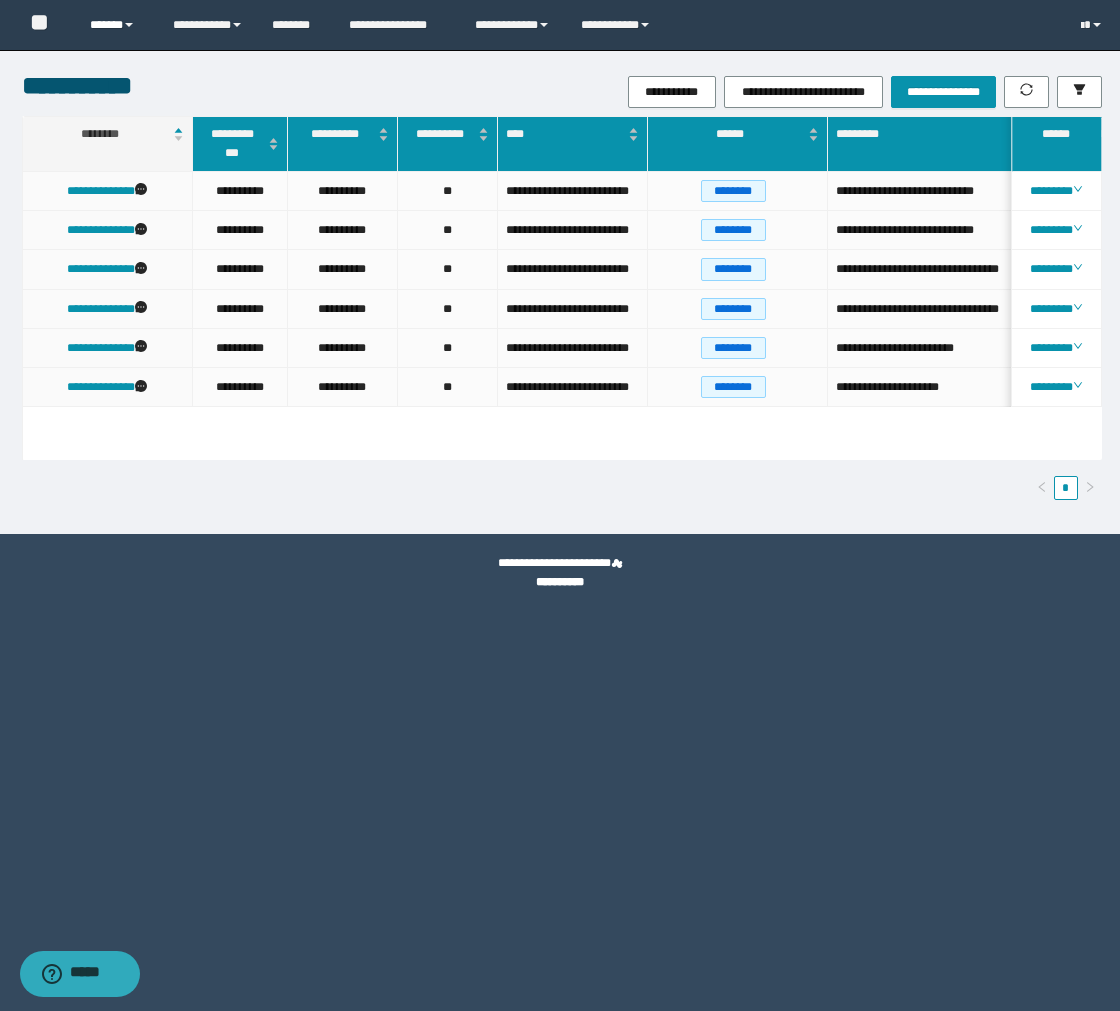 click on "******" at bounding box center (116, 25) 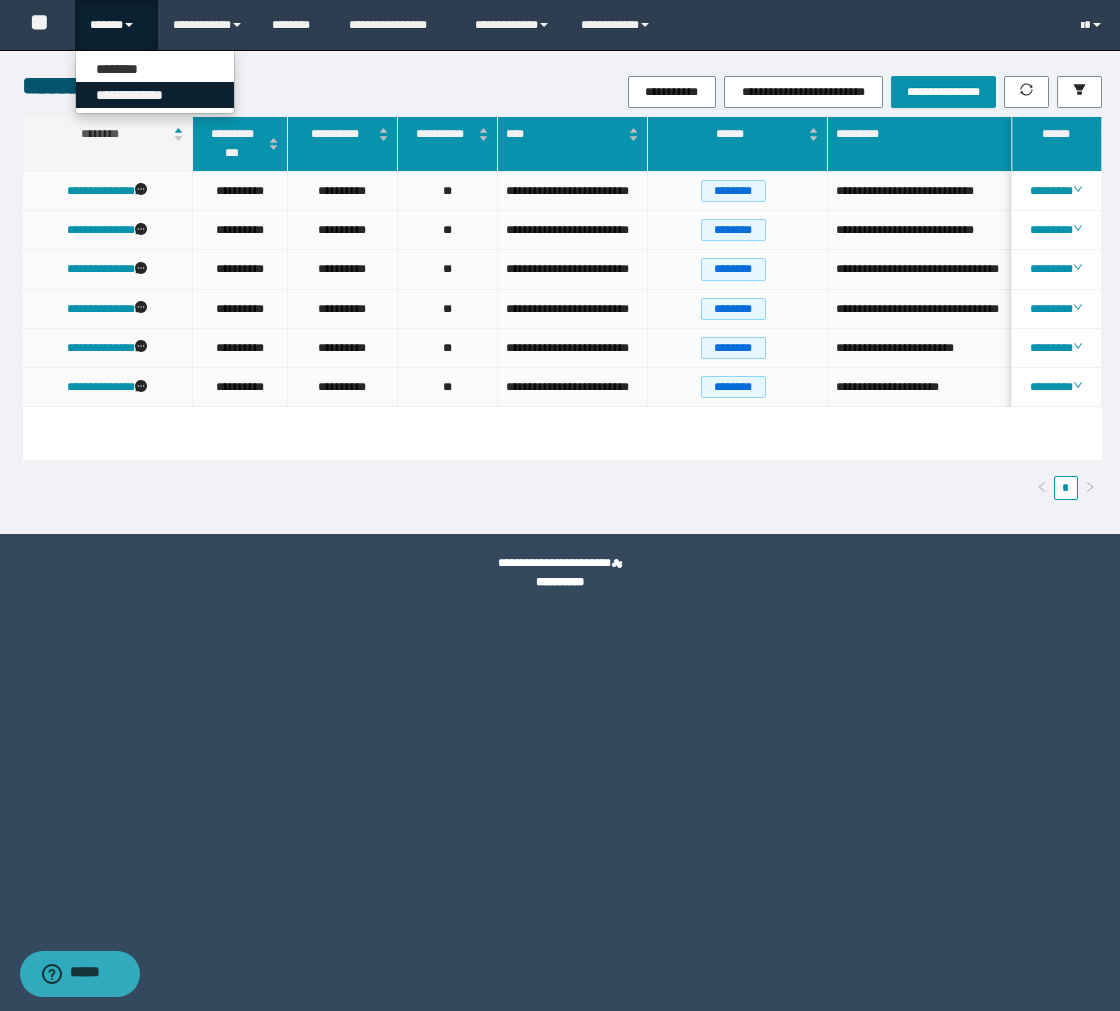 click on "**********" at bounding box center (155, 95) 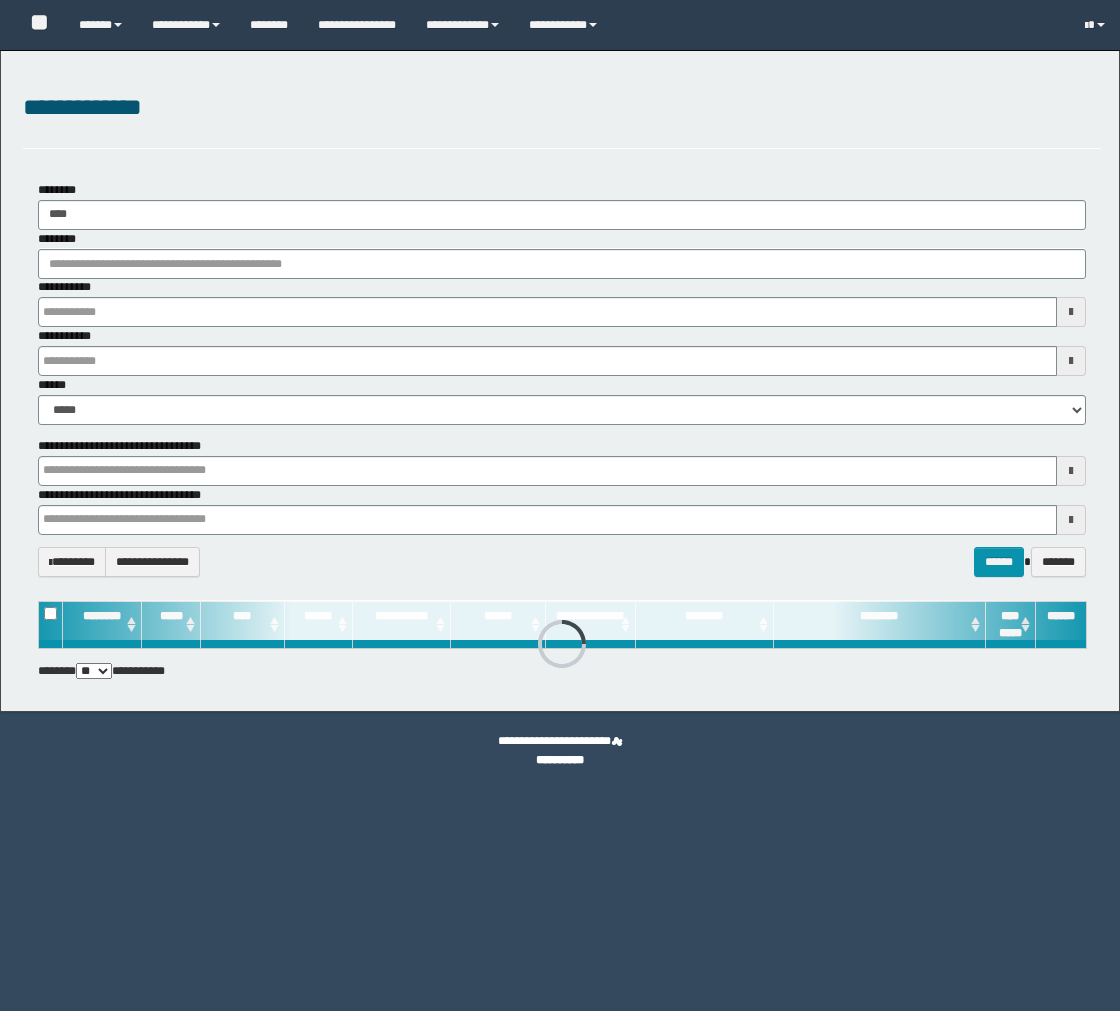 scroll, scrollTop: 0, scrollLeft: 0, axis: both 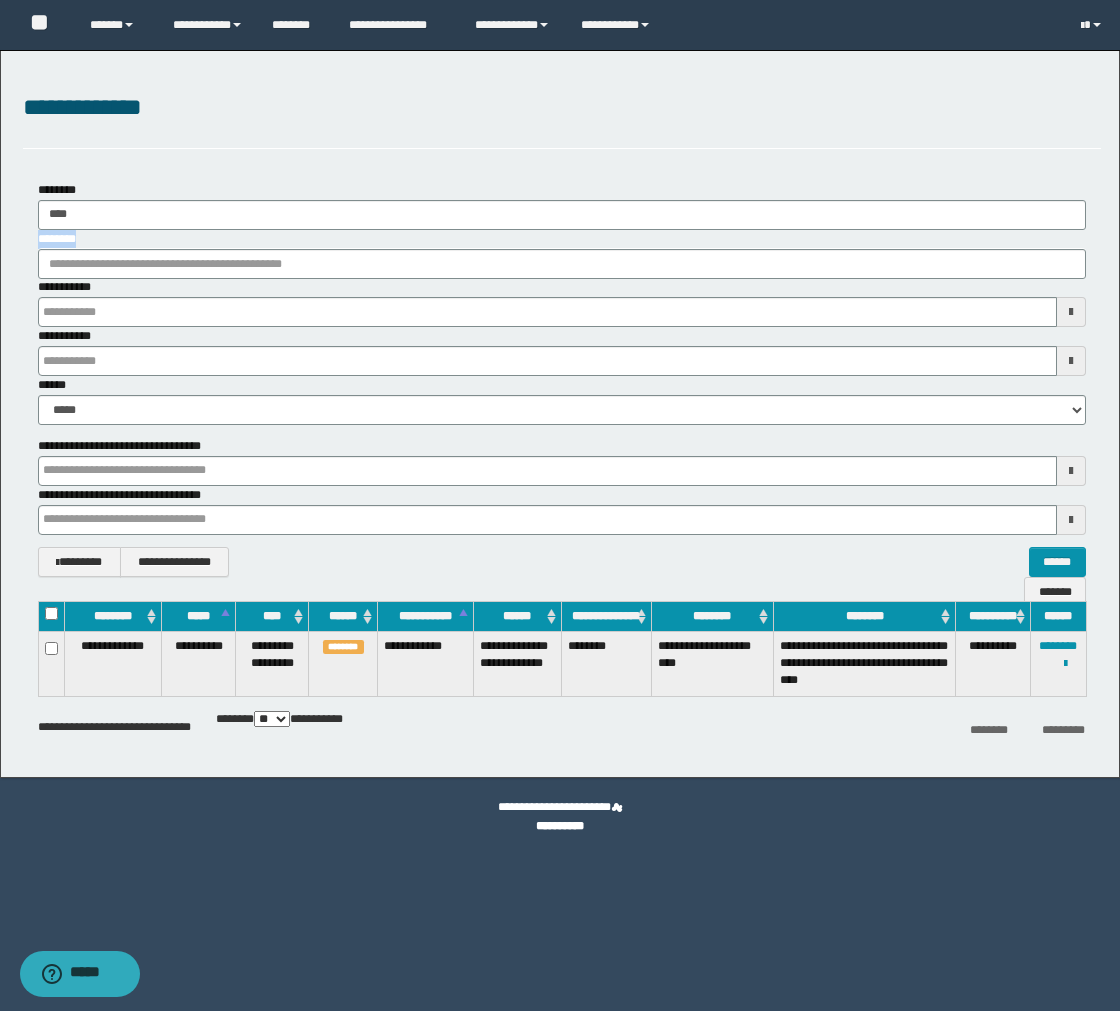 drag, startPoint x: 112, startPoint y: 234, endPoint x: -17, endPoint y: 234, distance: 129 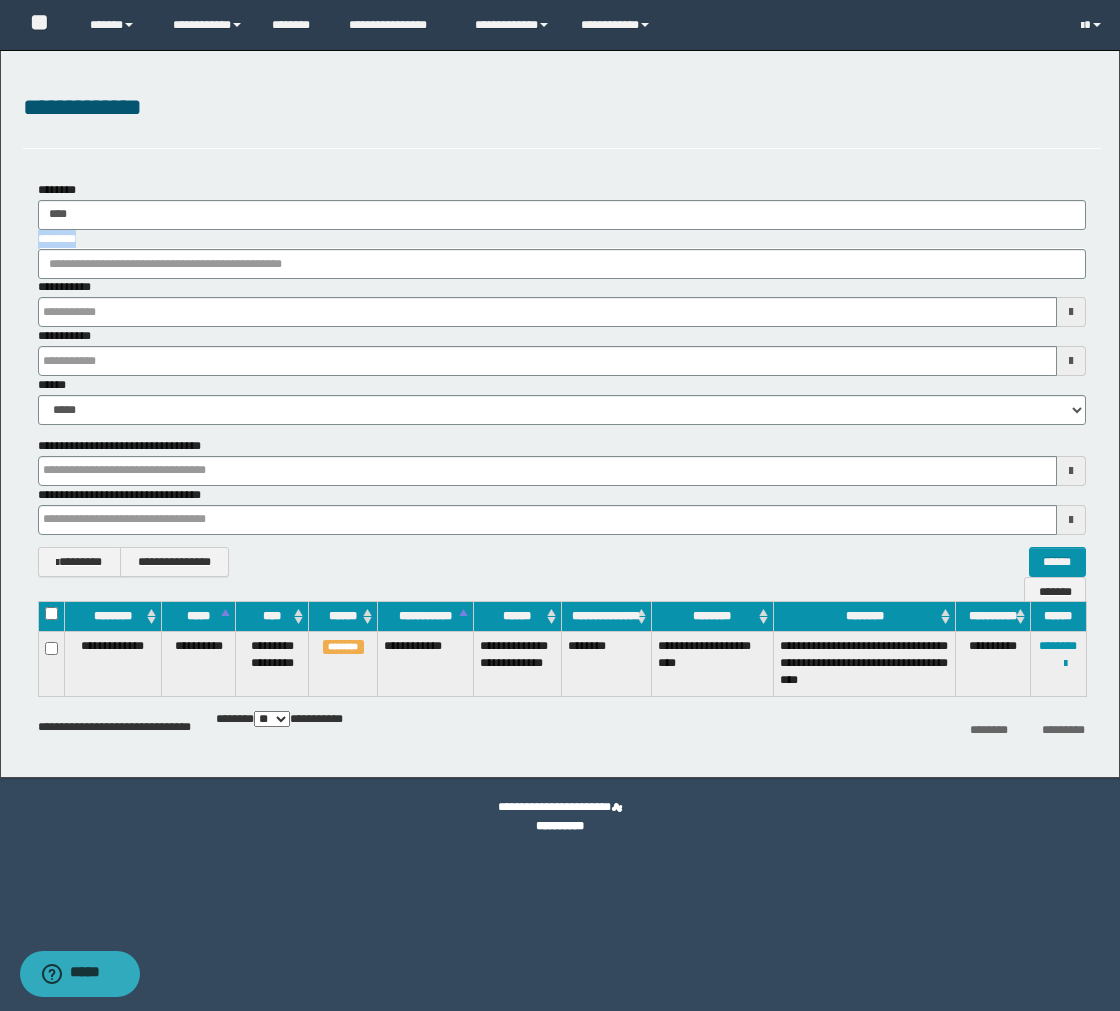 click on "**********" at bounding box center (560, 505) 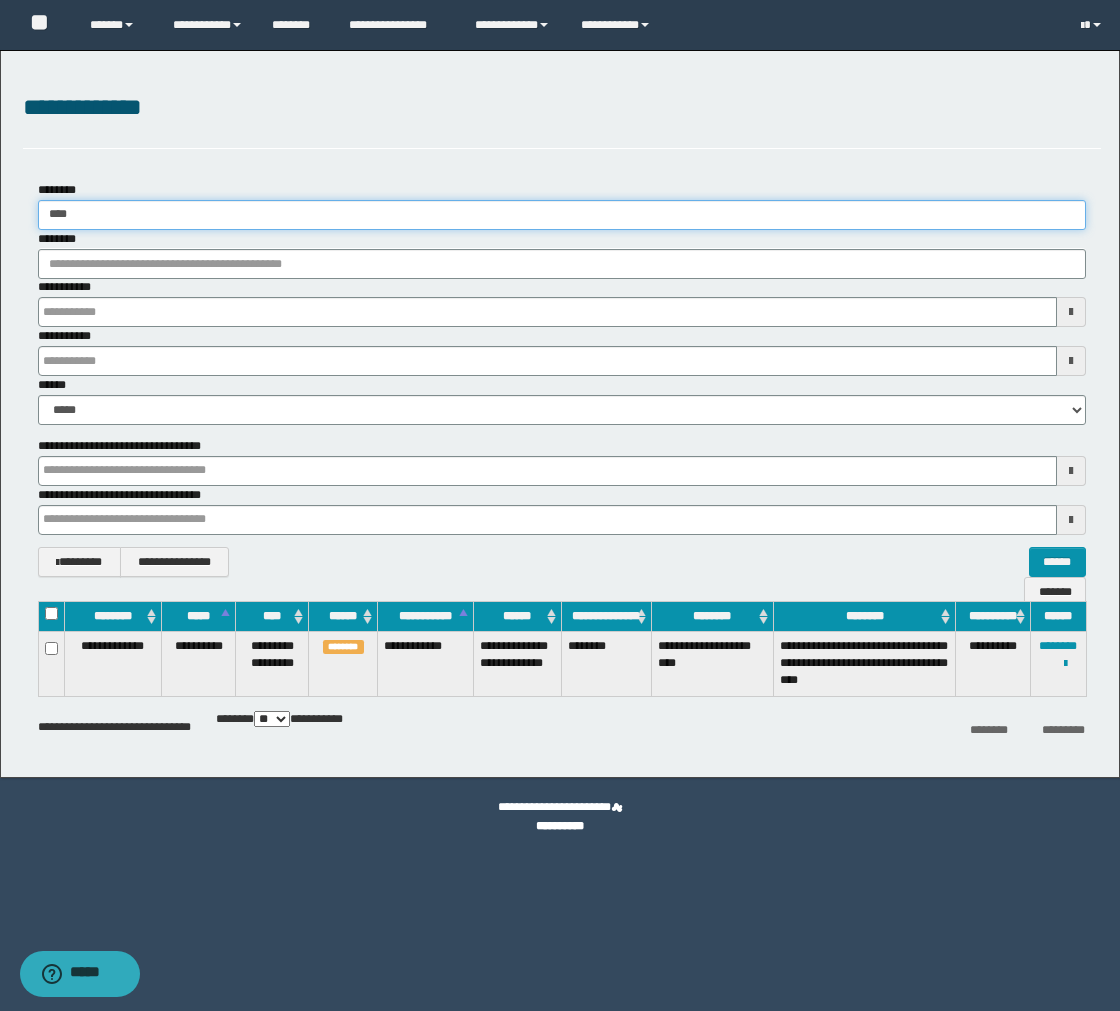 drag, startPoint x: 102, startPoint y: 221, endPoint x: -72, endPoint y: 221, distance: 174 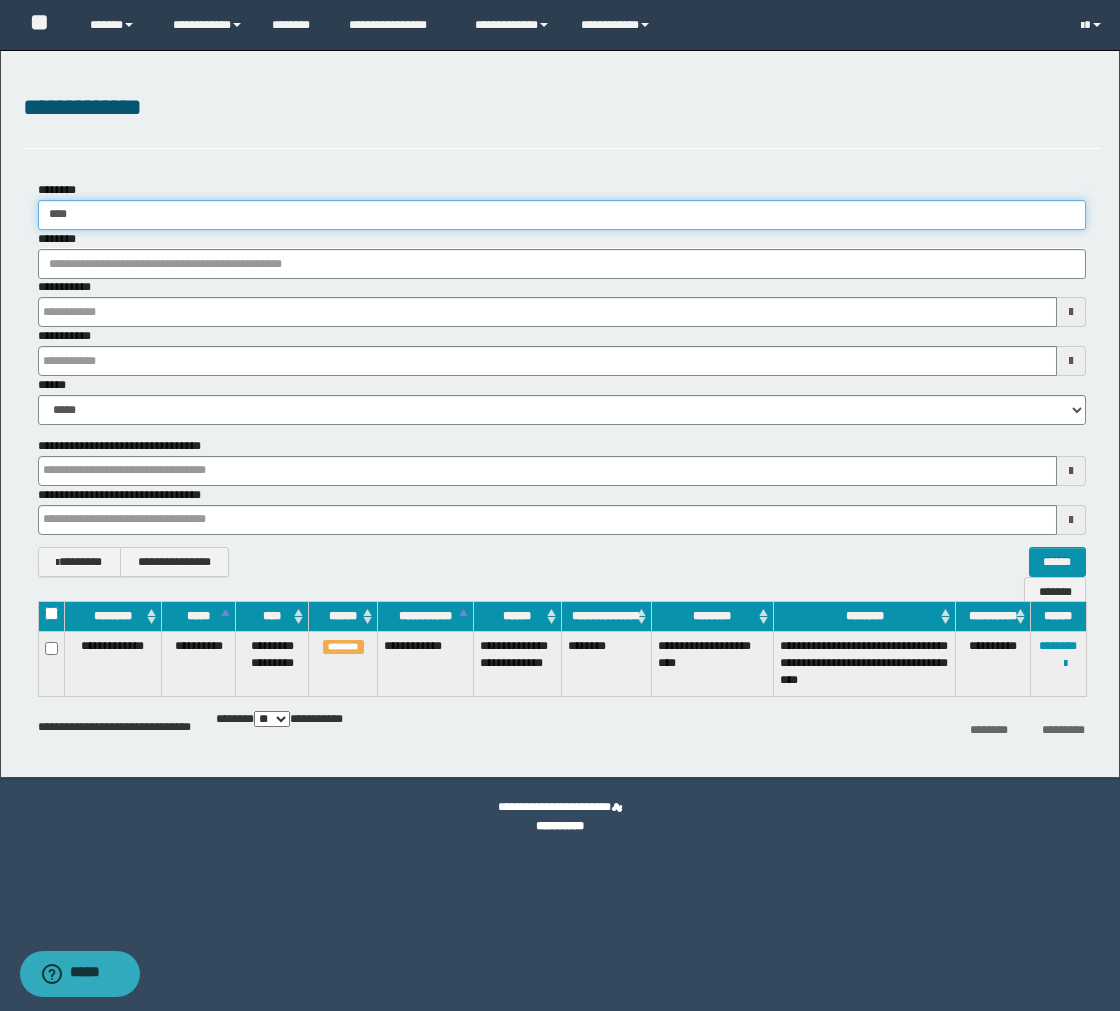 click on "**********" at bounding box center (560, 505) 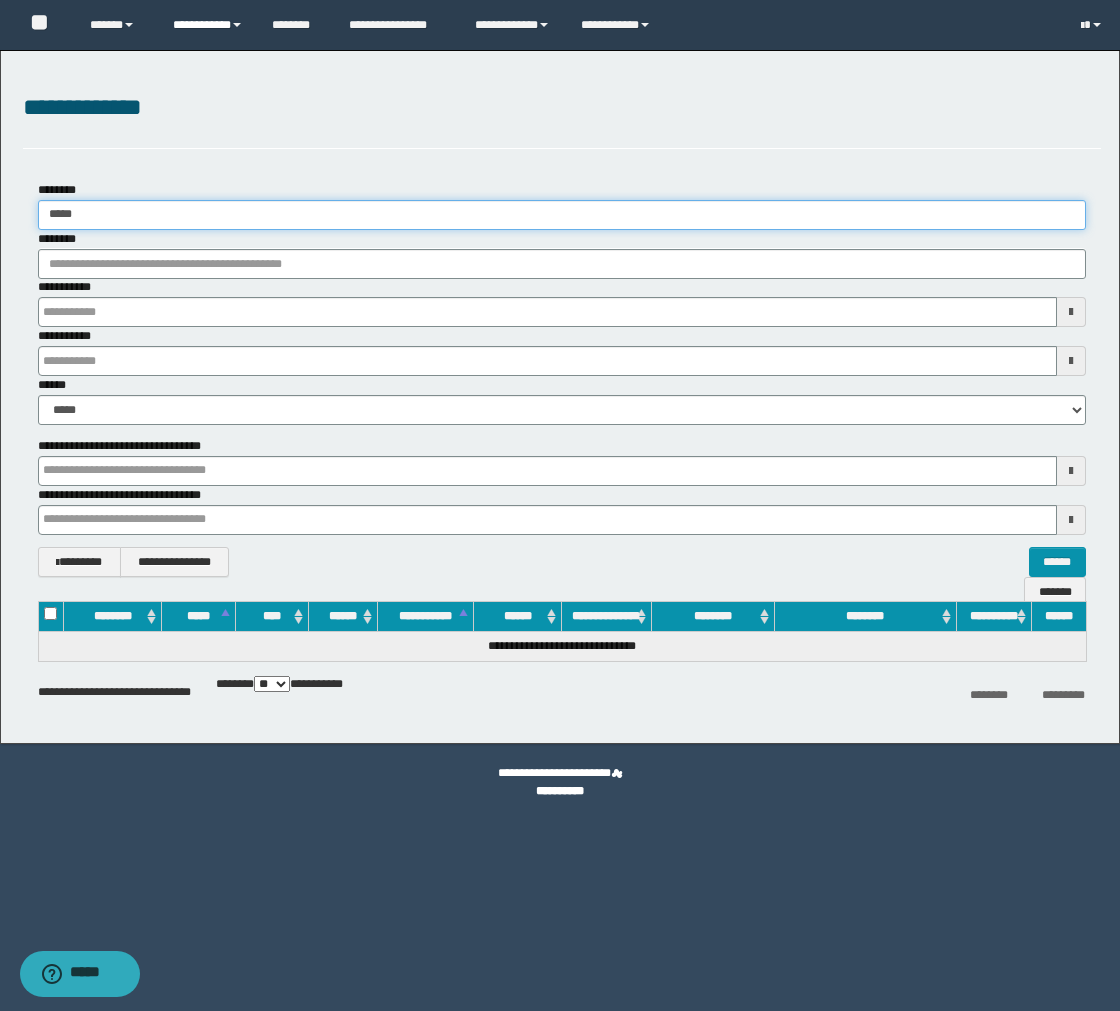type on "*****" 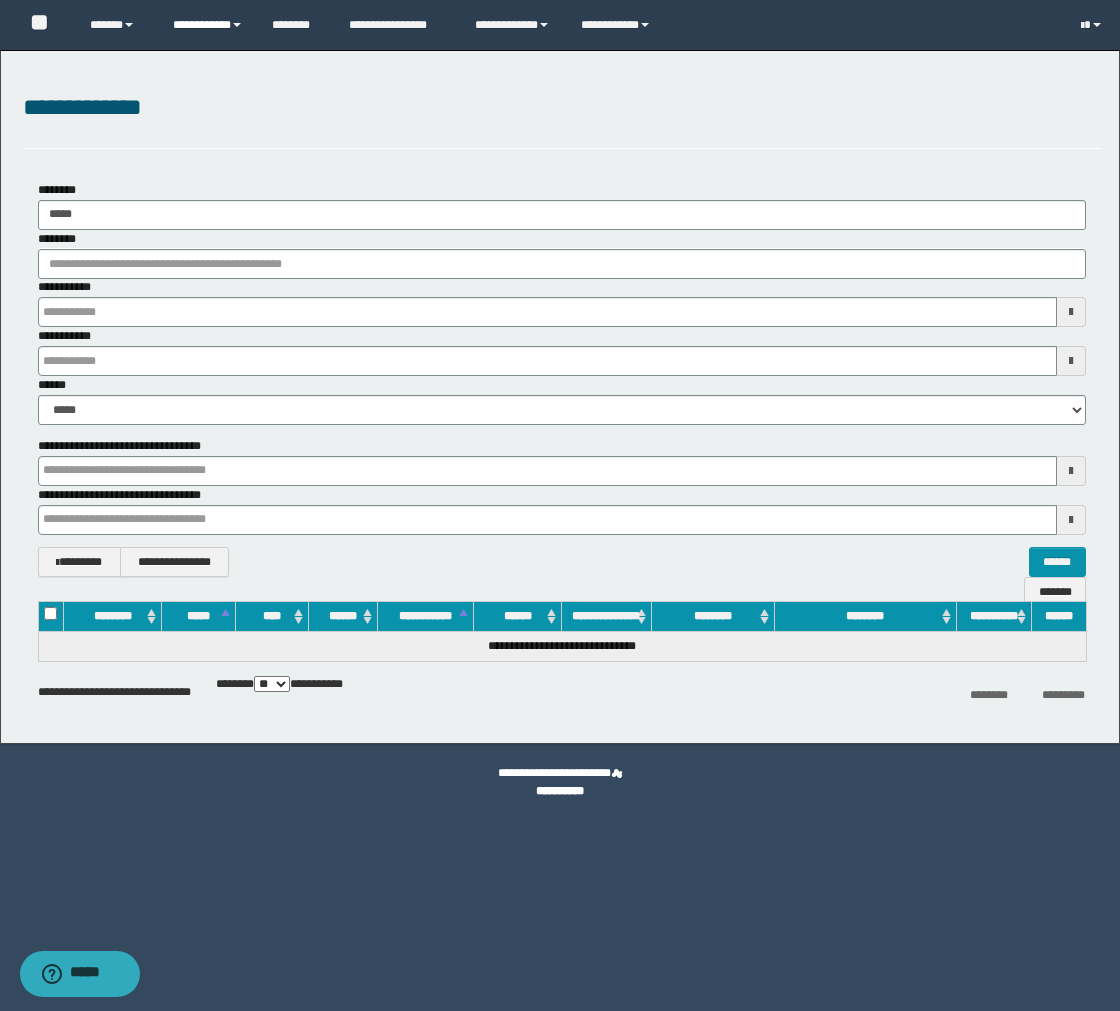 click on "**********" at bounding box center (207, 25) 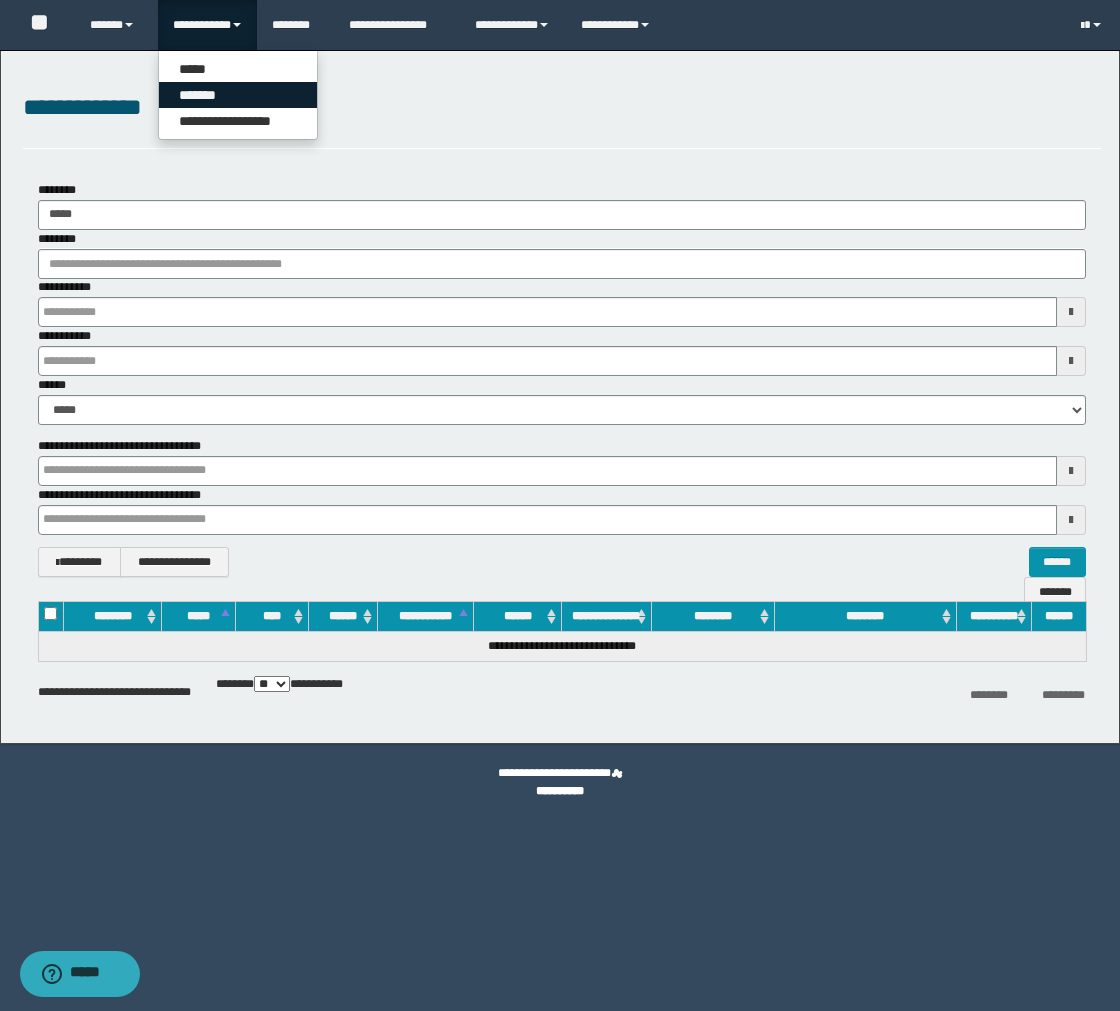 click on "*******" at bounding box center (238, 95) 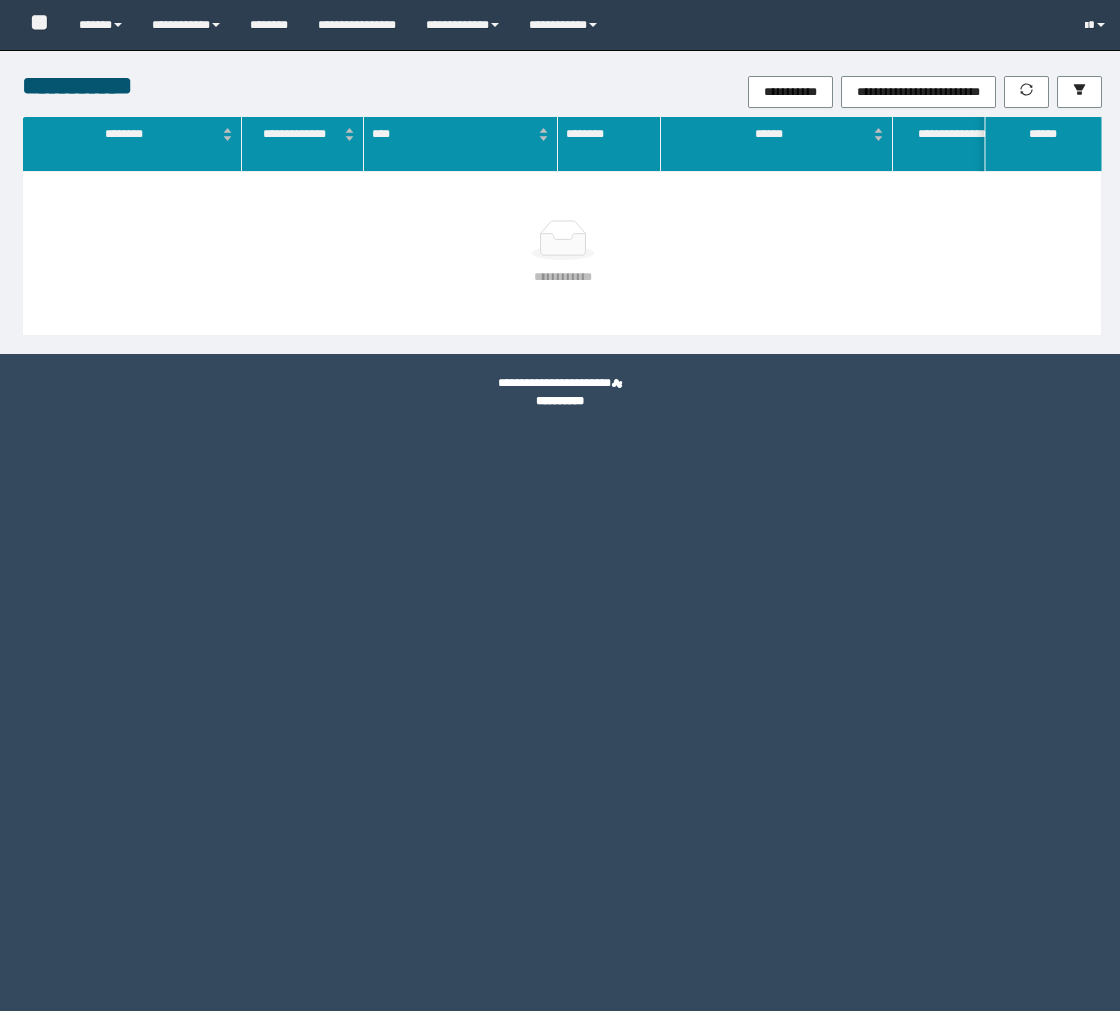 scroll, scrollTop: 0, scrollLeft: 0, axis: both 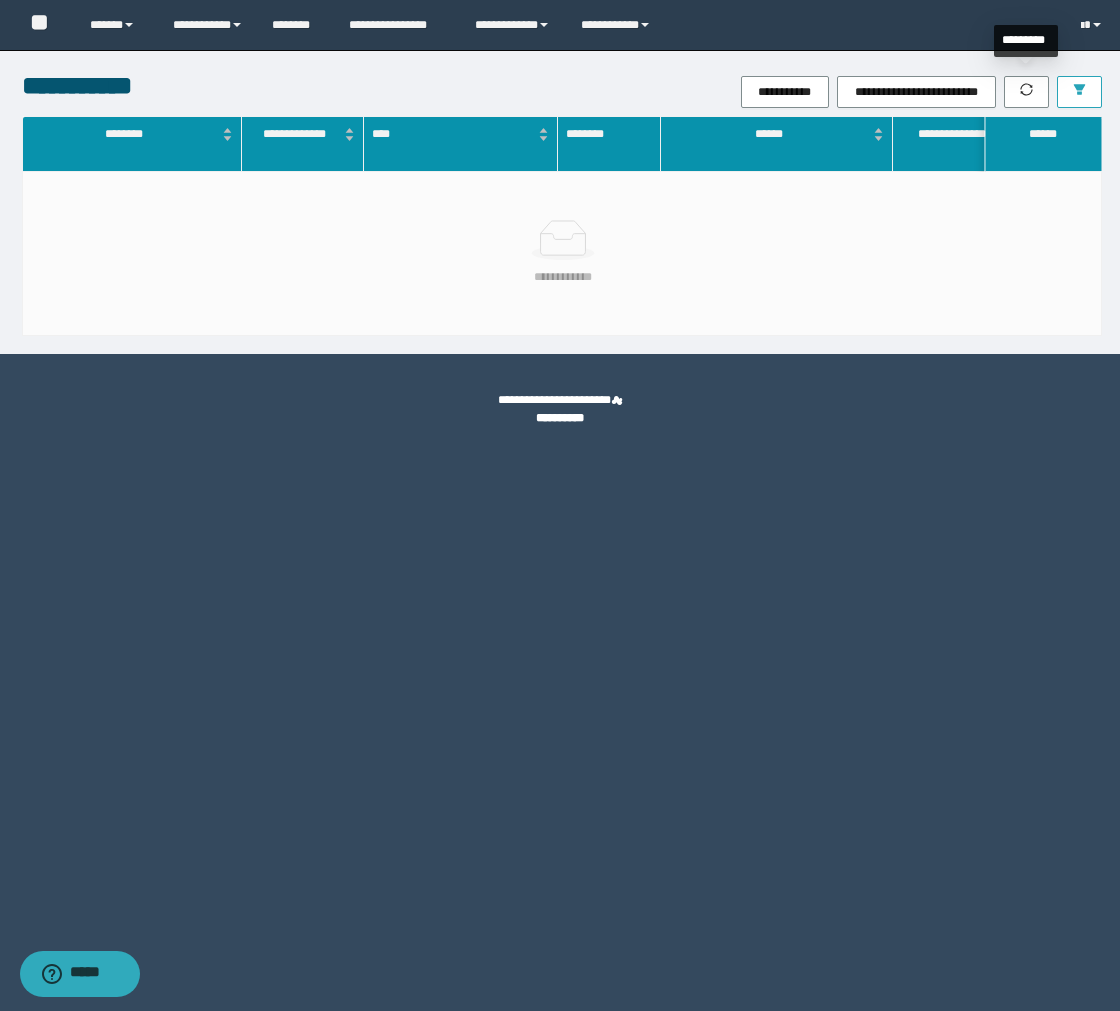 click at bounding box center [1079, 92] 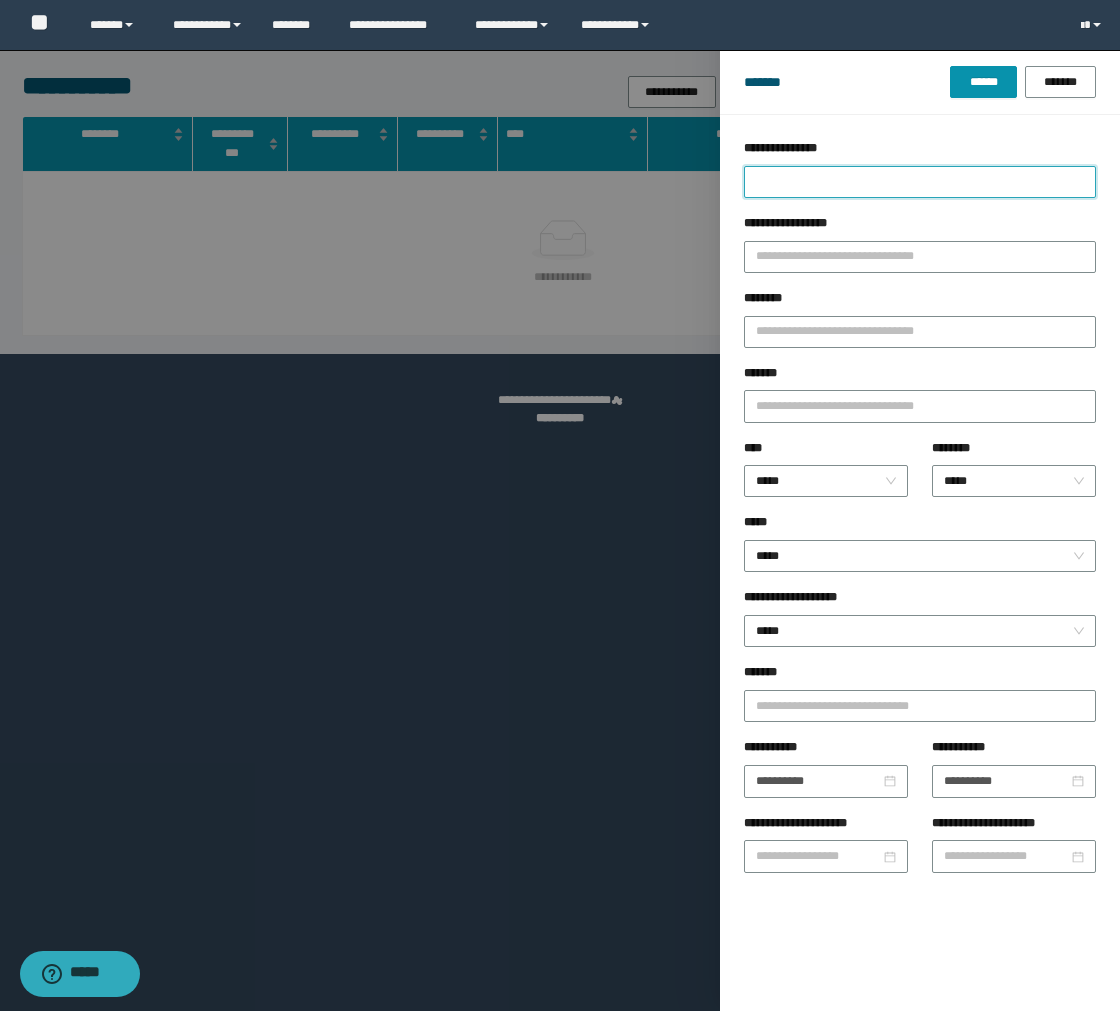 click on "**********" at bounding box center [920, 182] 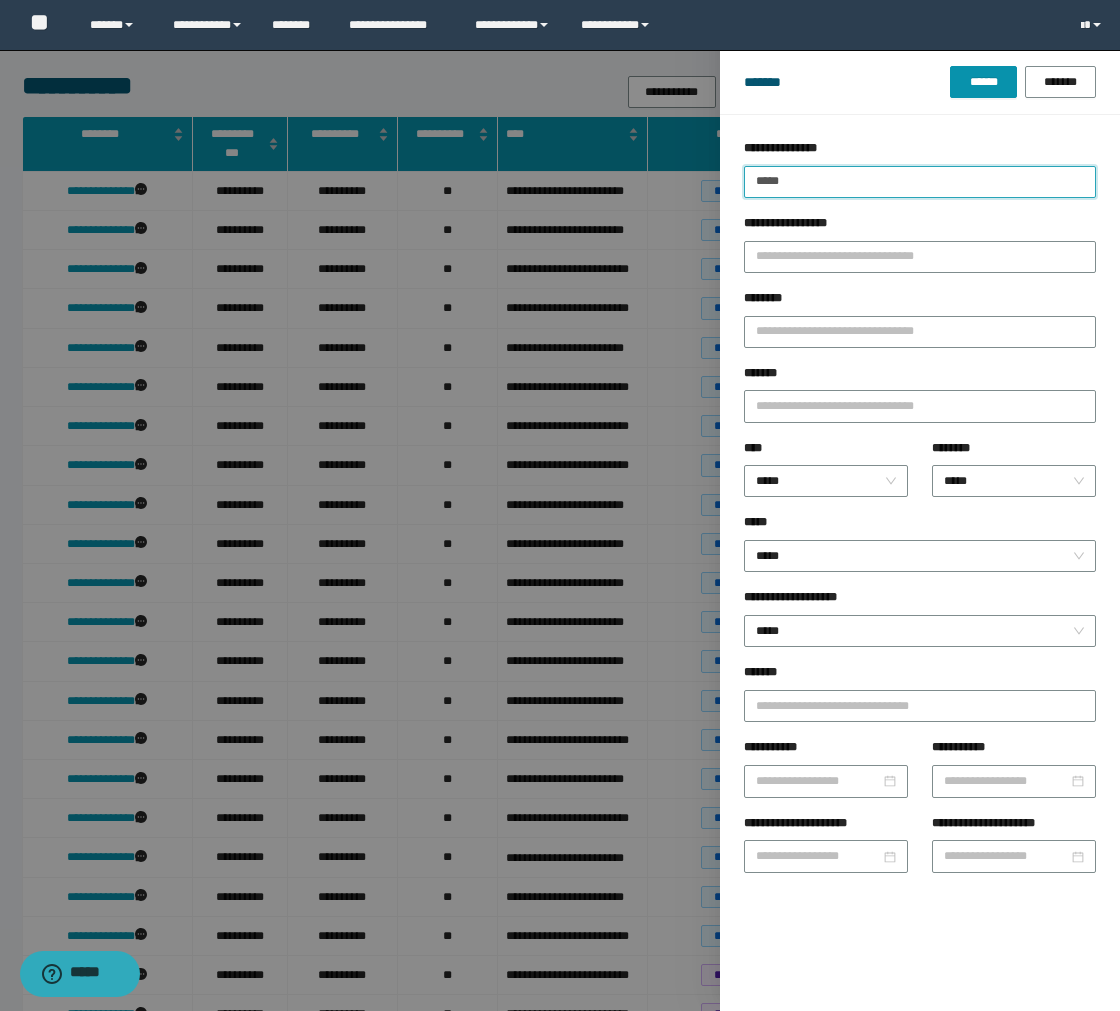 type on "*****" 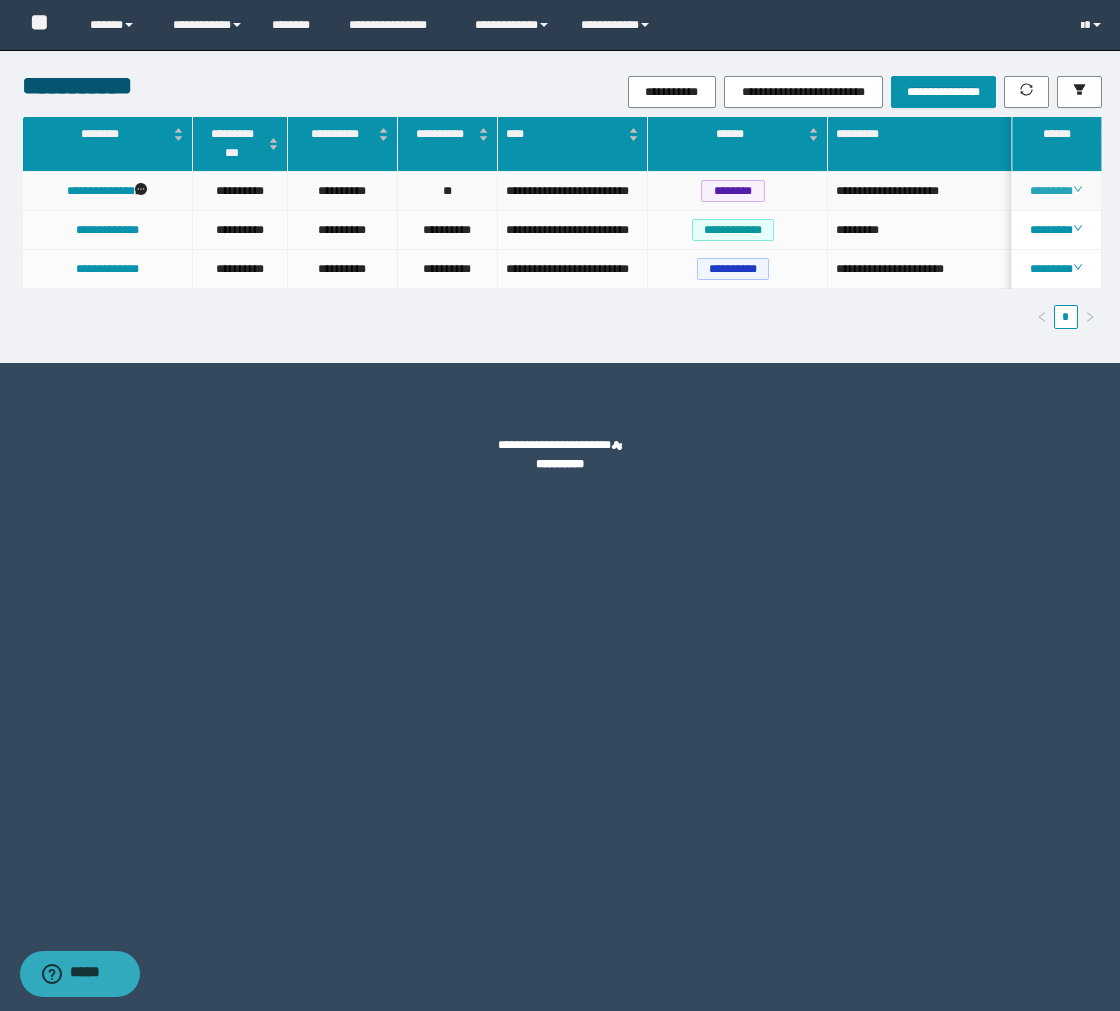 click on "********" at bounding box center [1056, 191] 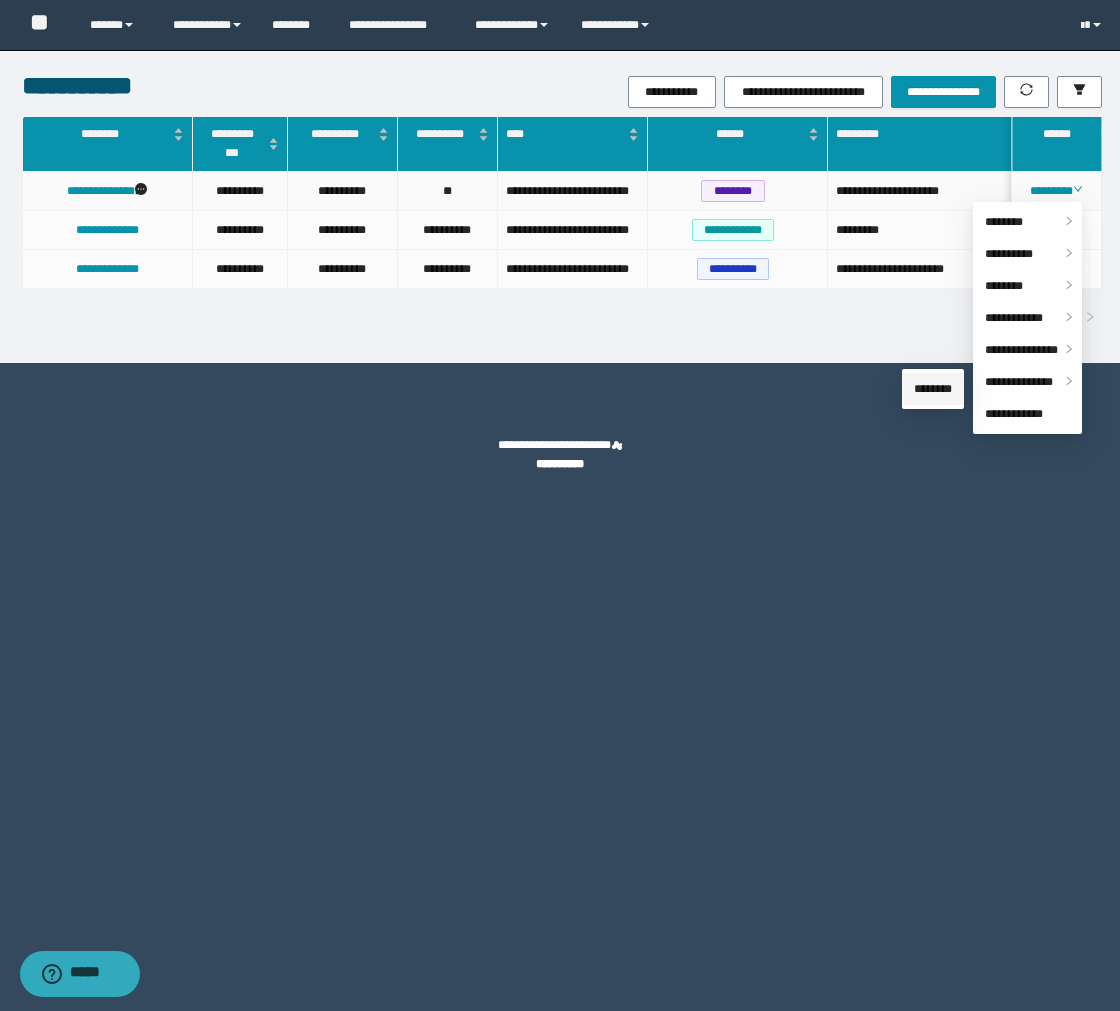click on "********" at bounding box center (933, 389) 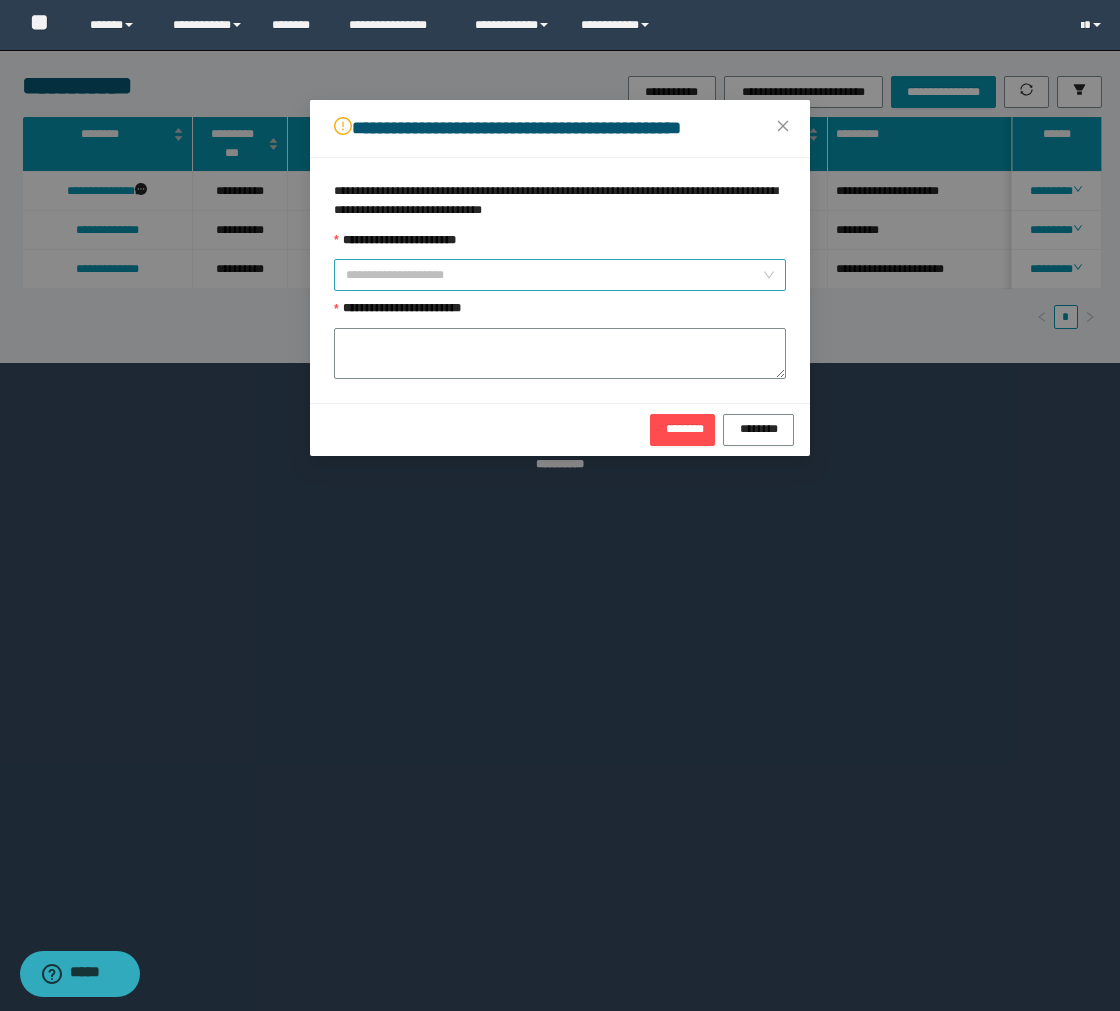 click on "**********" at bounding box center (554, 275) 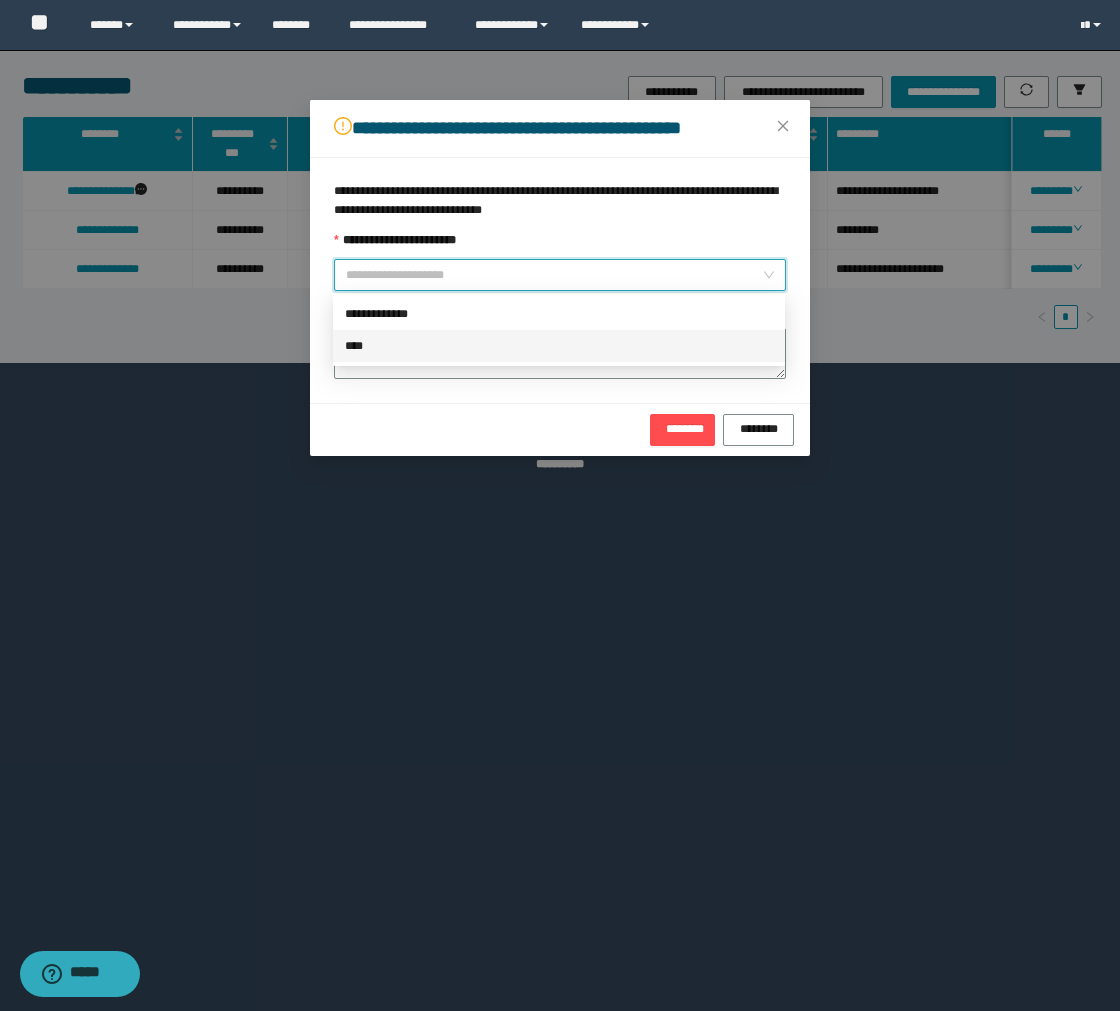 click on "****" at bounding box center (559, 346) 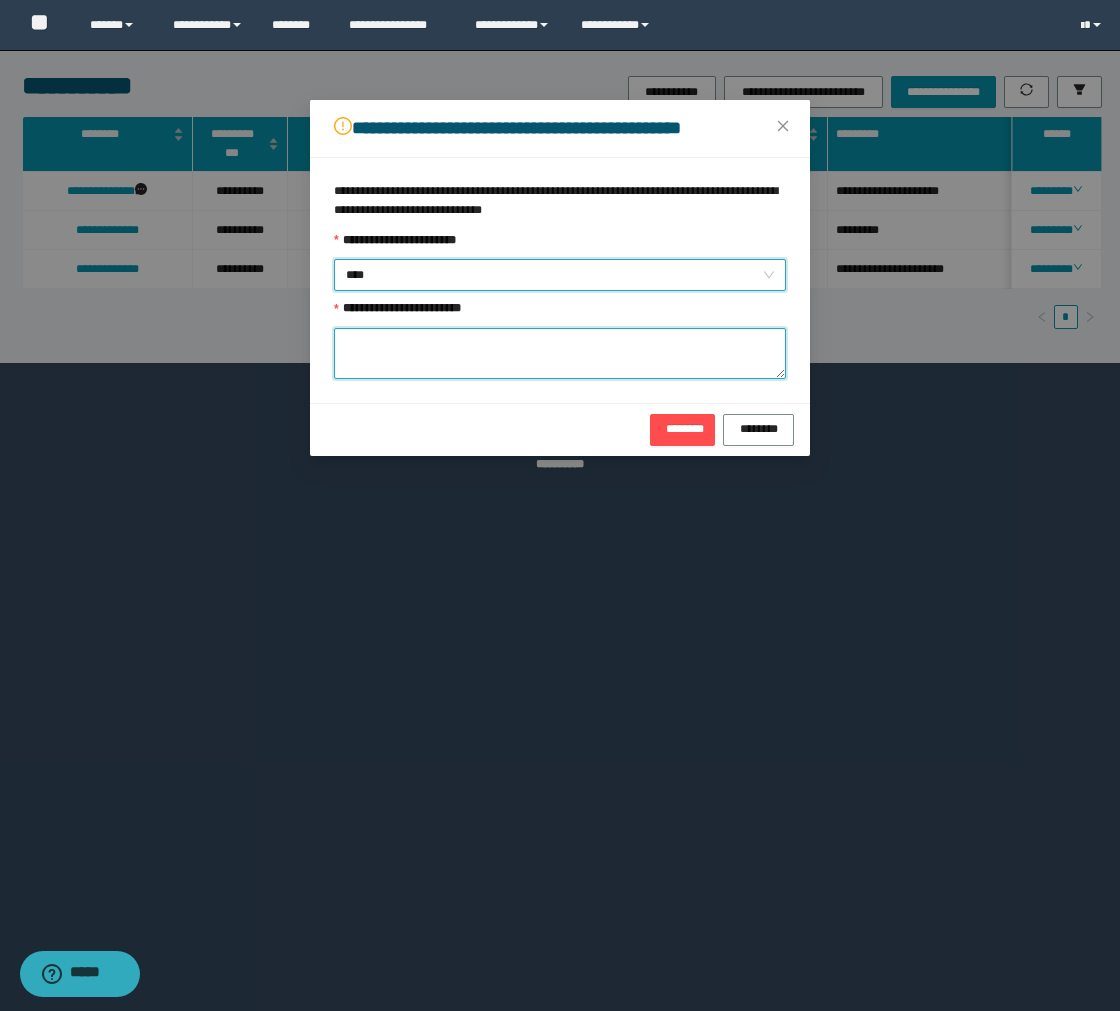 click on "**********" at bounding box center [560, 353] 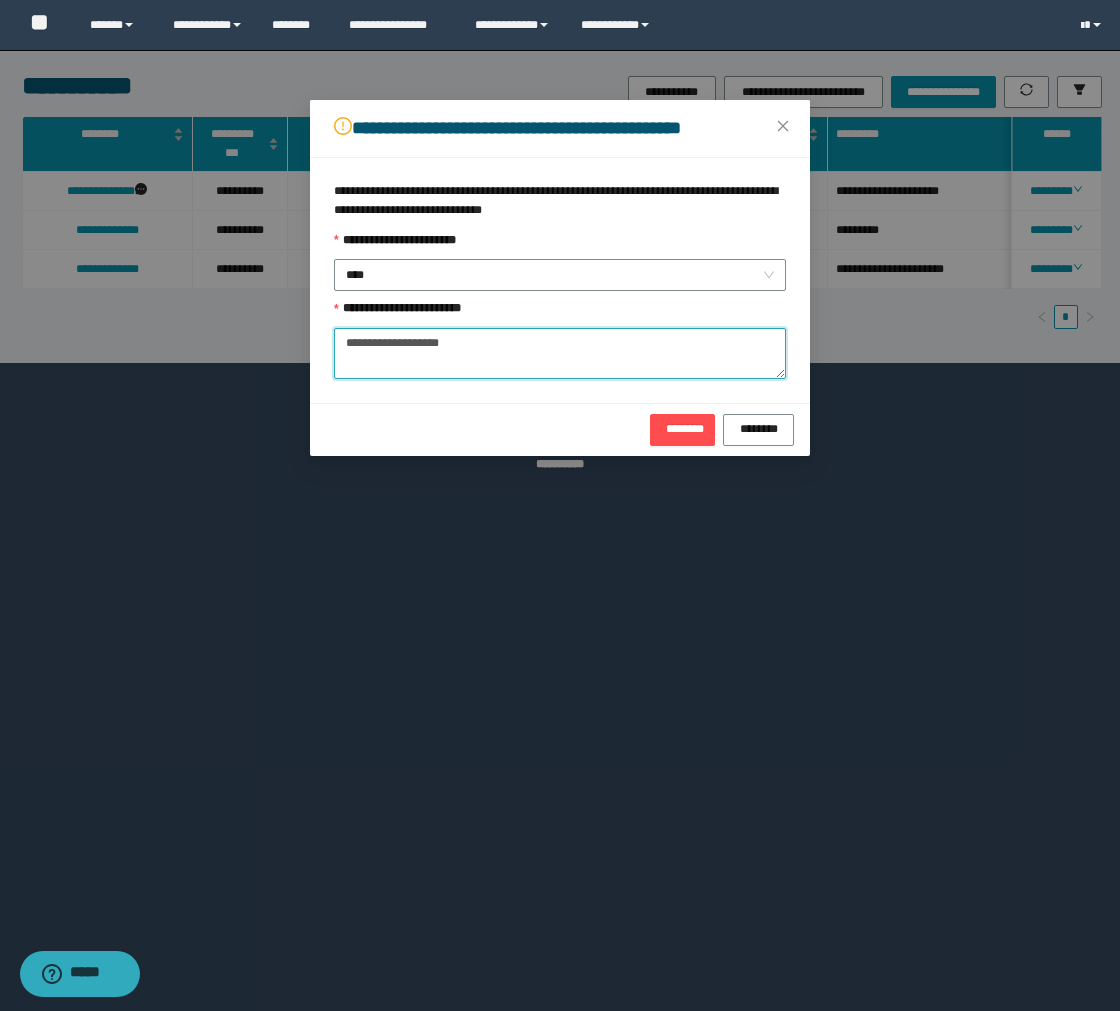 drag, startPoint x: 493, startPoint y: 346, endPoint x: 324, endPoint y: 346, distance: 169 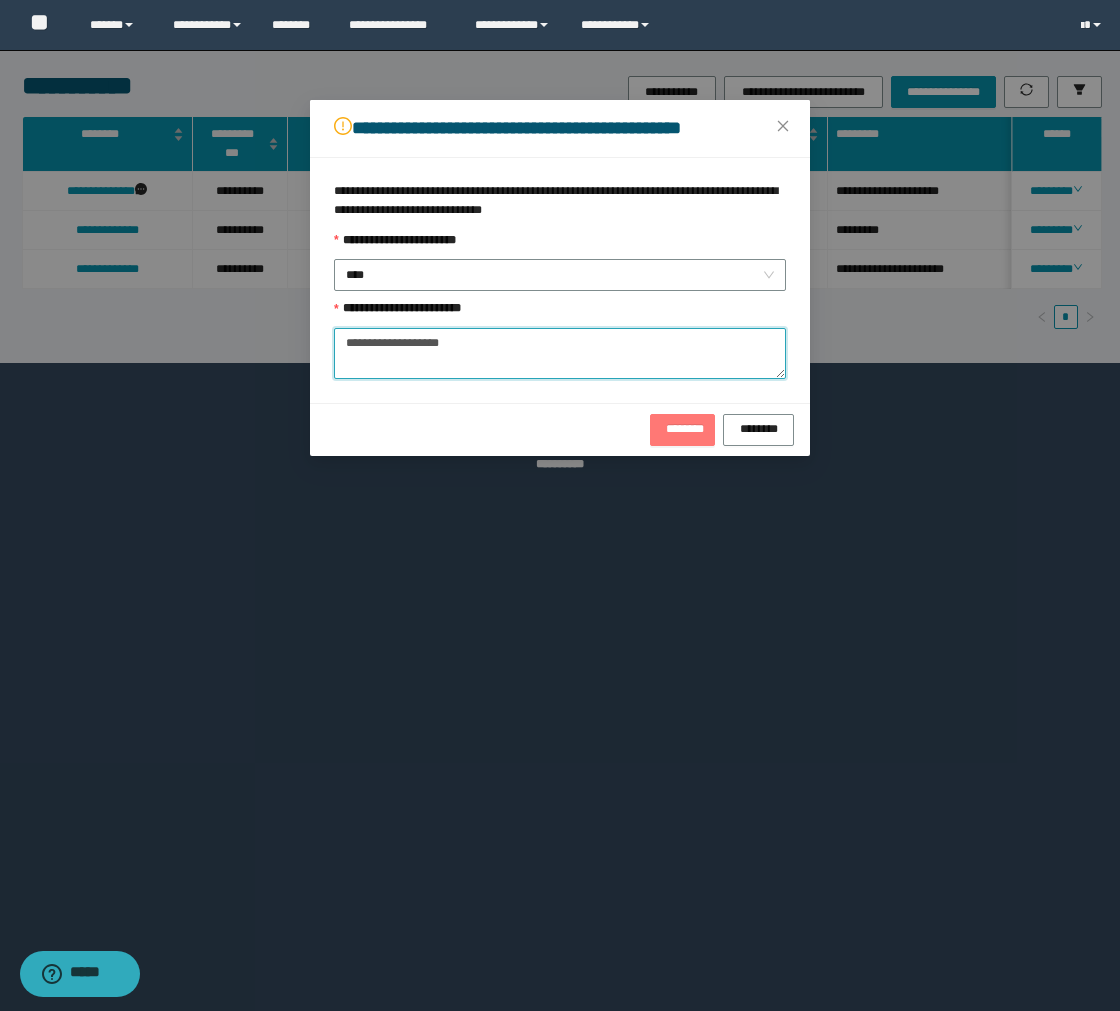 type on "**********" 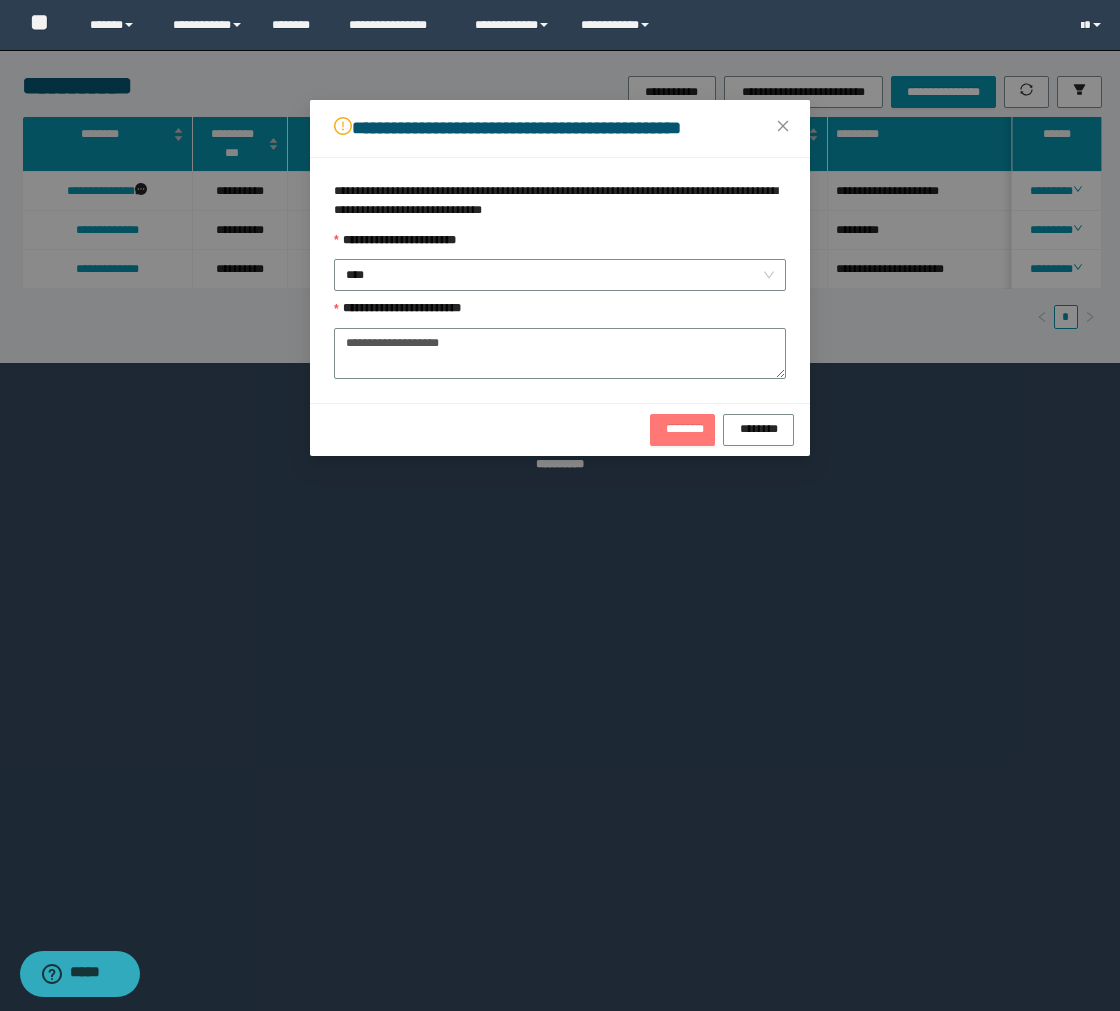 drag, startPoint x: 677, startPoint y: 426, endPoint x: 657, endPoint y: 407, distance: 27.58623 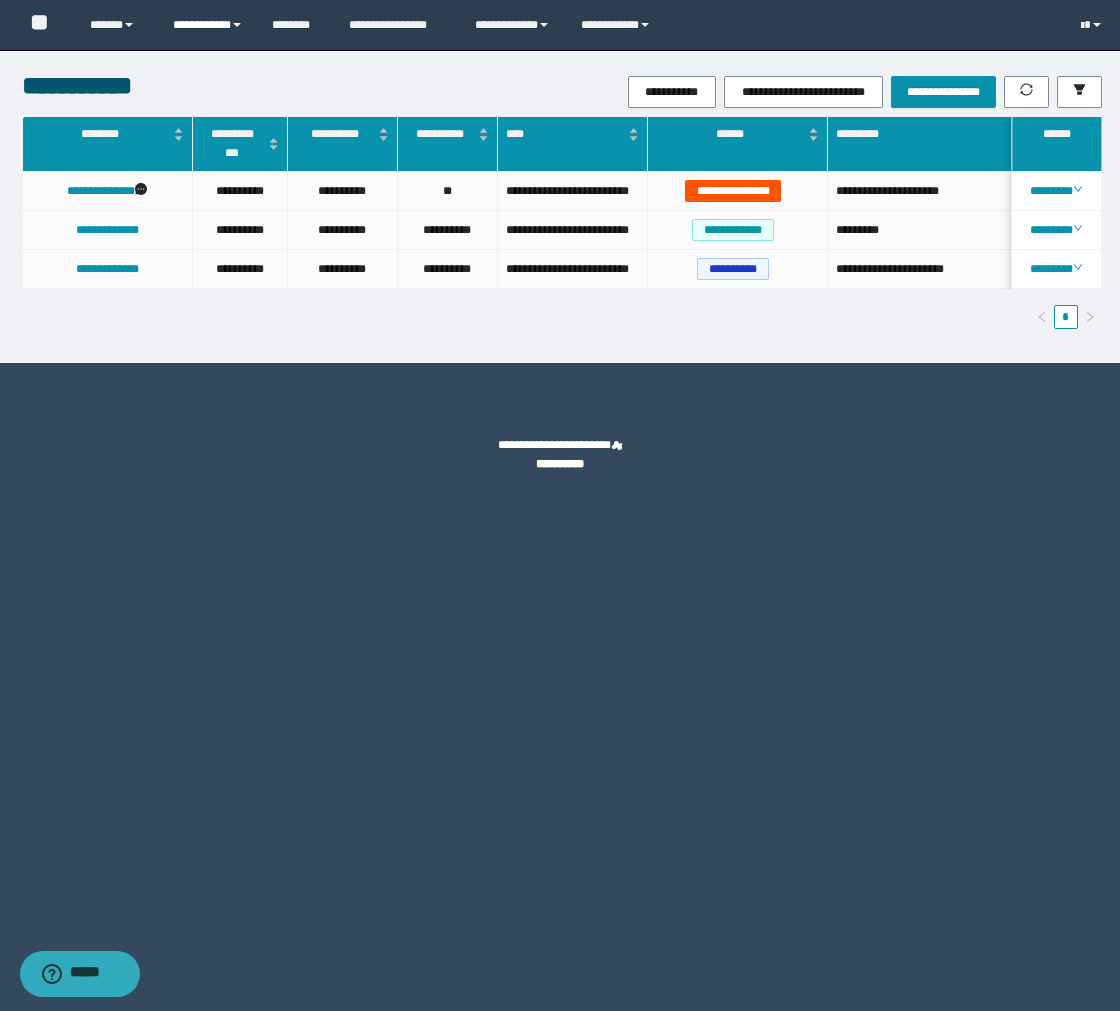 click on "**********" at bounding box center (207, 25) 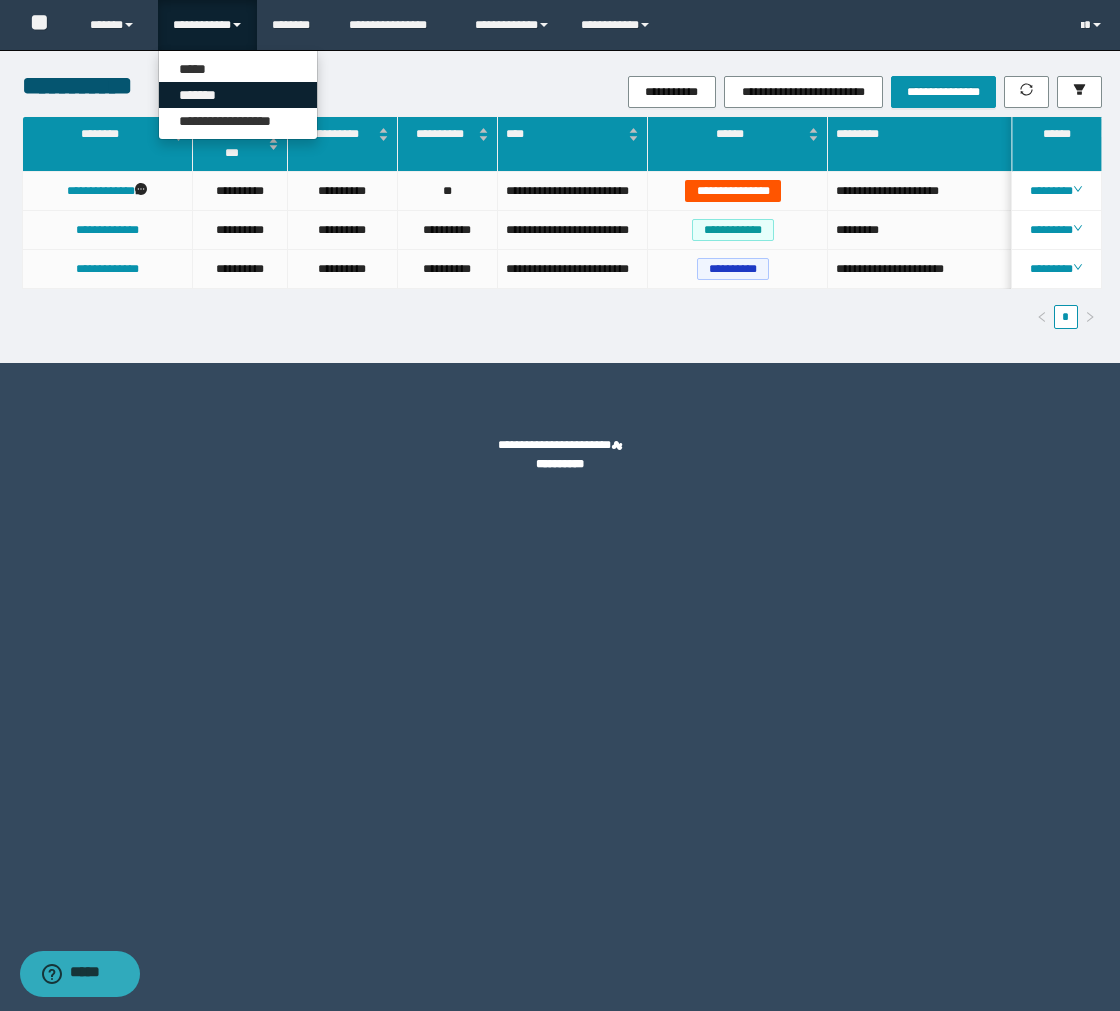 click on "*******" at bounding box center [238, 95] 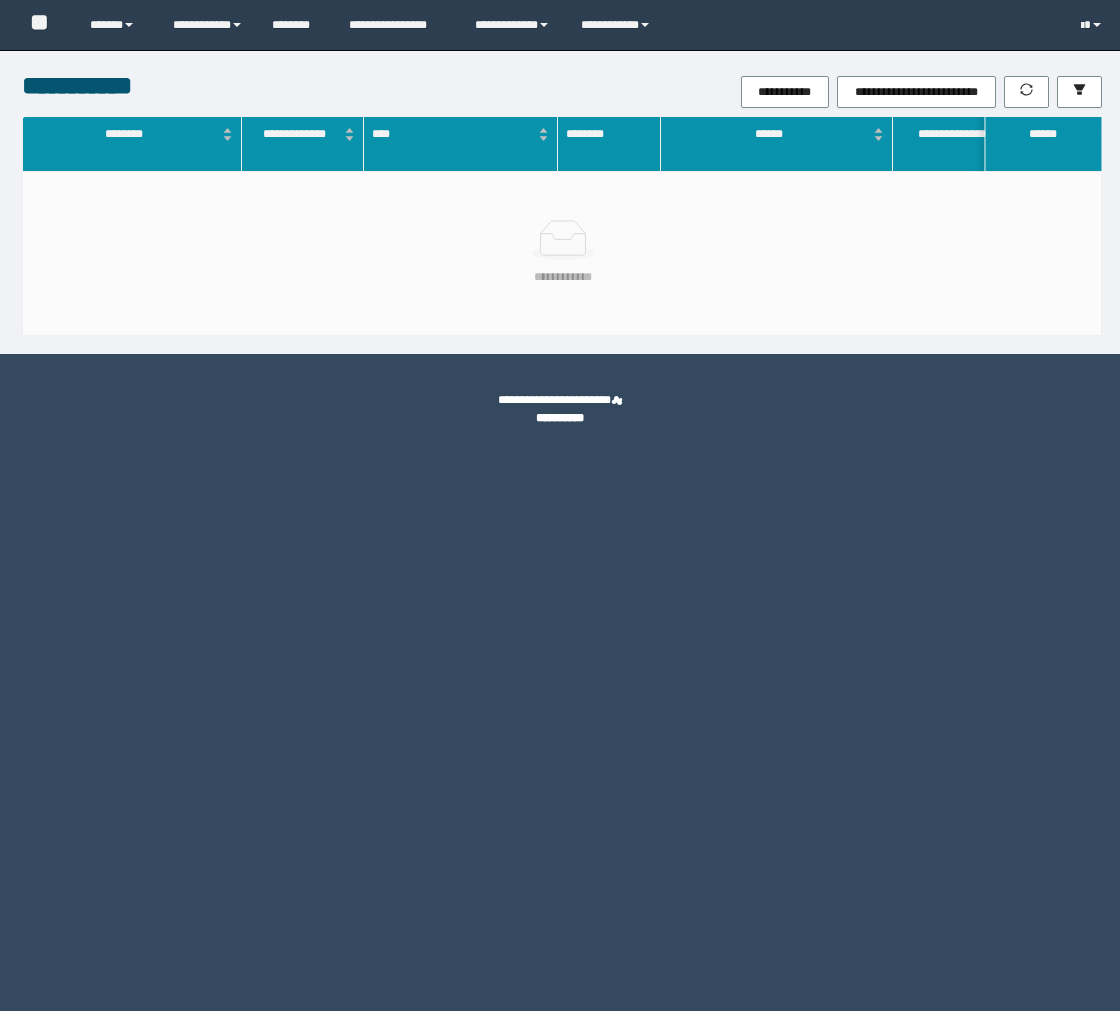 scroll, scrollTop: 0, scrollLeft: 0, axis: both 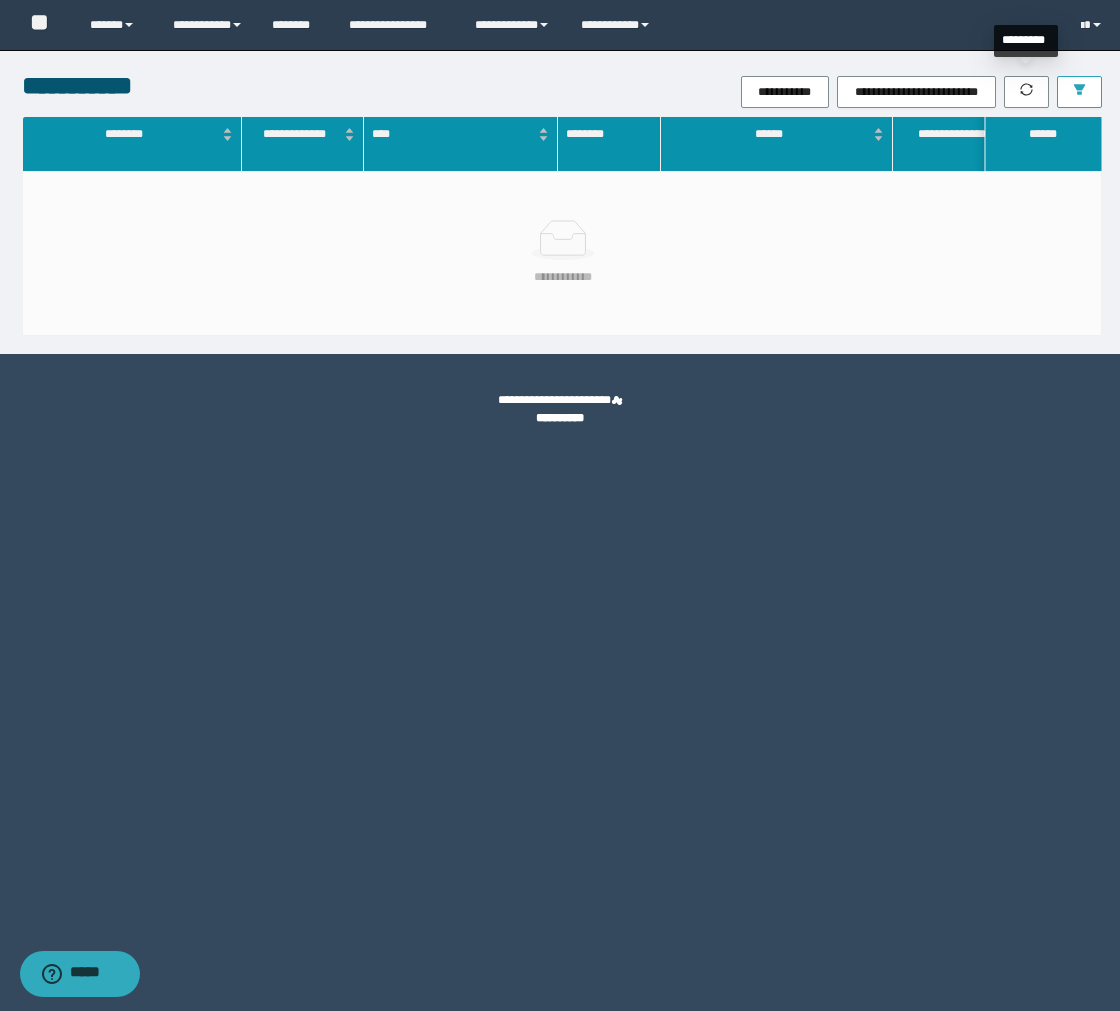 click at bounding box center [1079, 92] 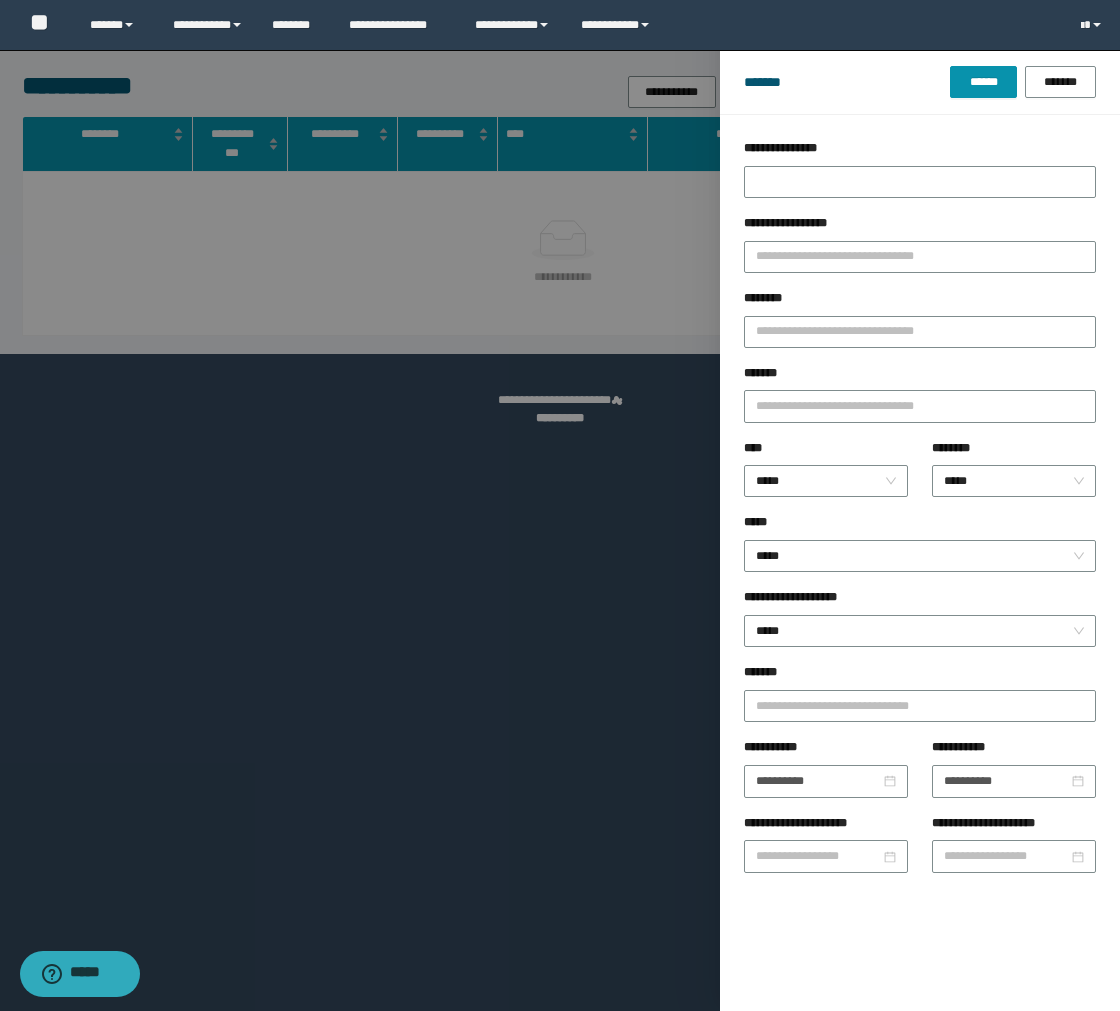 click on "**** *****" at bounding box center (826, 476) 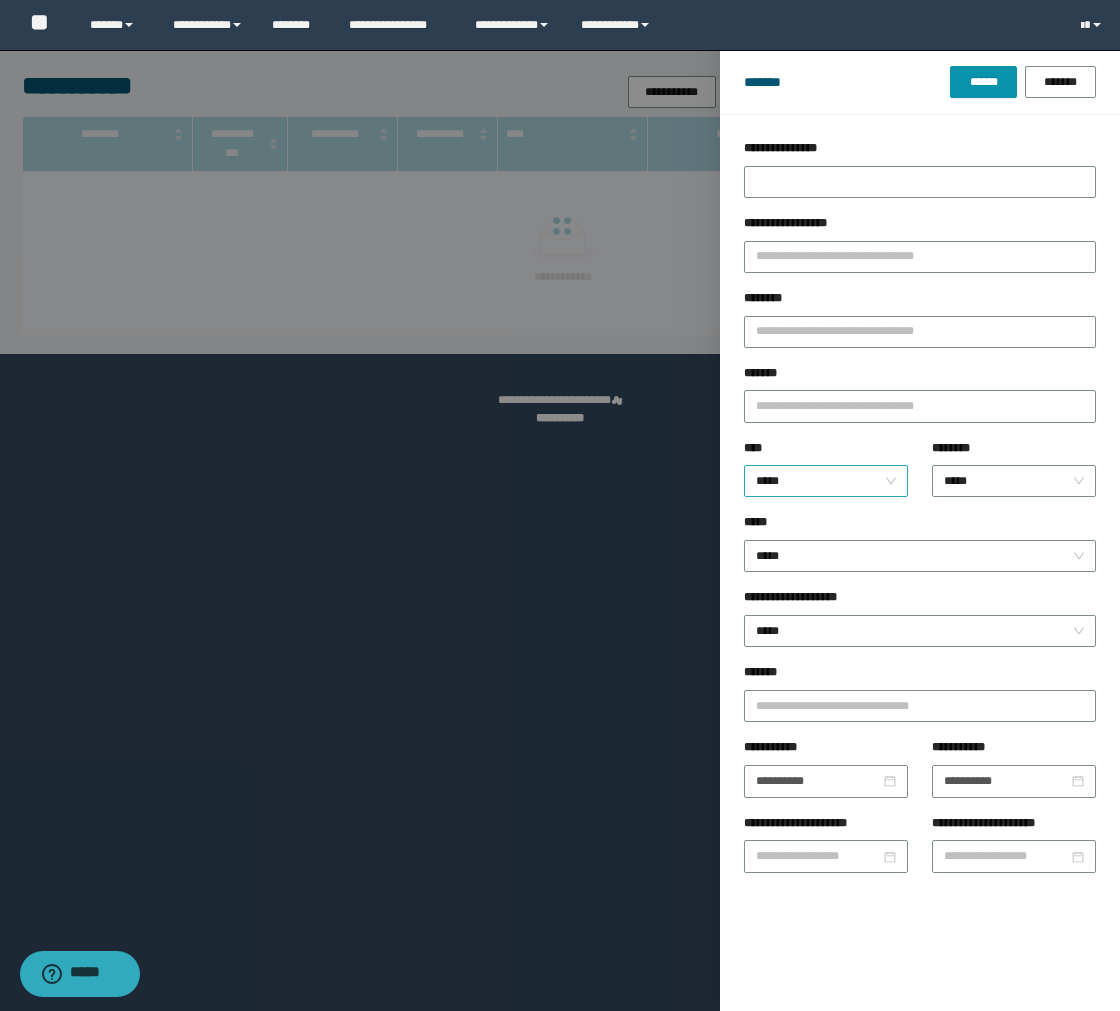 click on "*****" at bounding box center [826, 481] 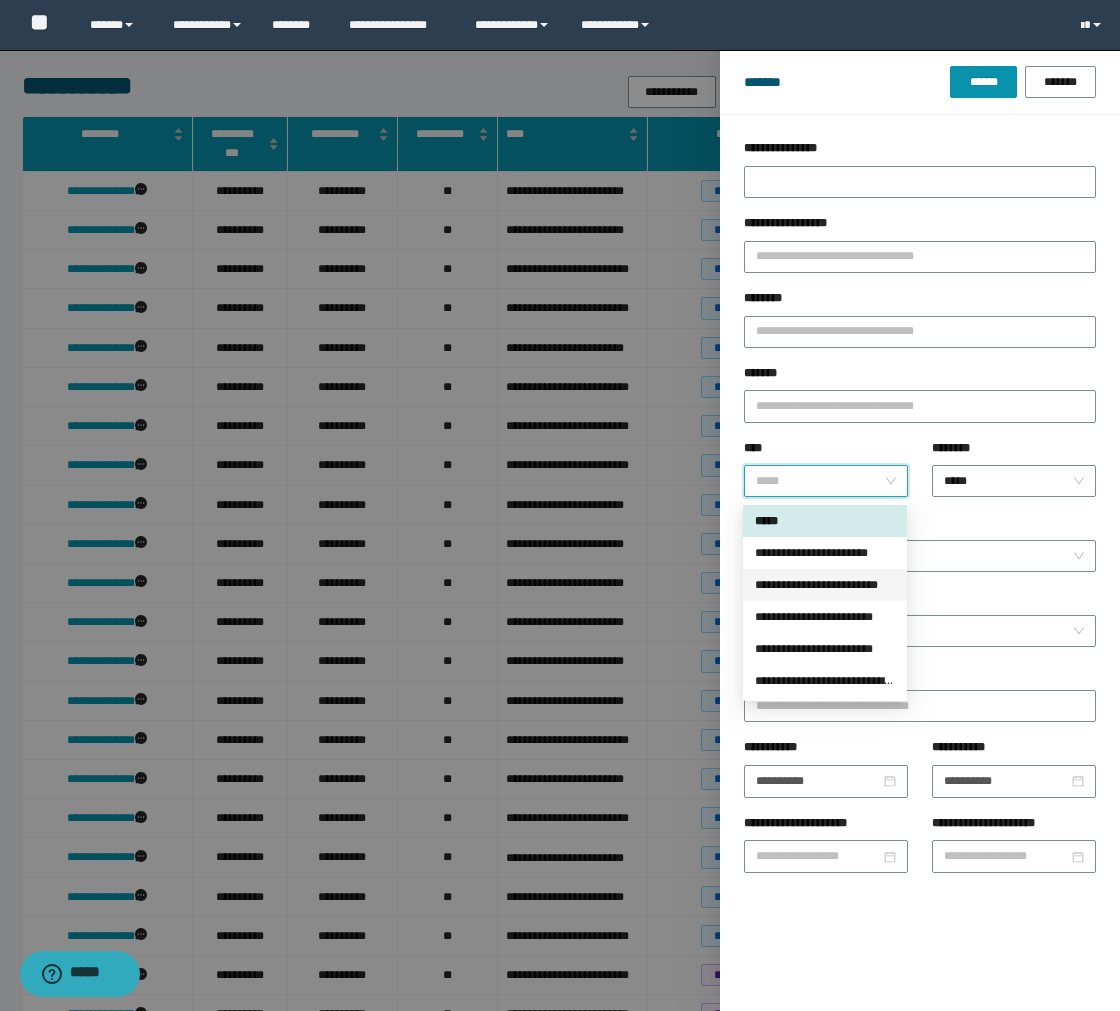 click on "**********" at bounding box center [825, 585] 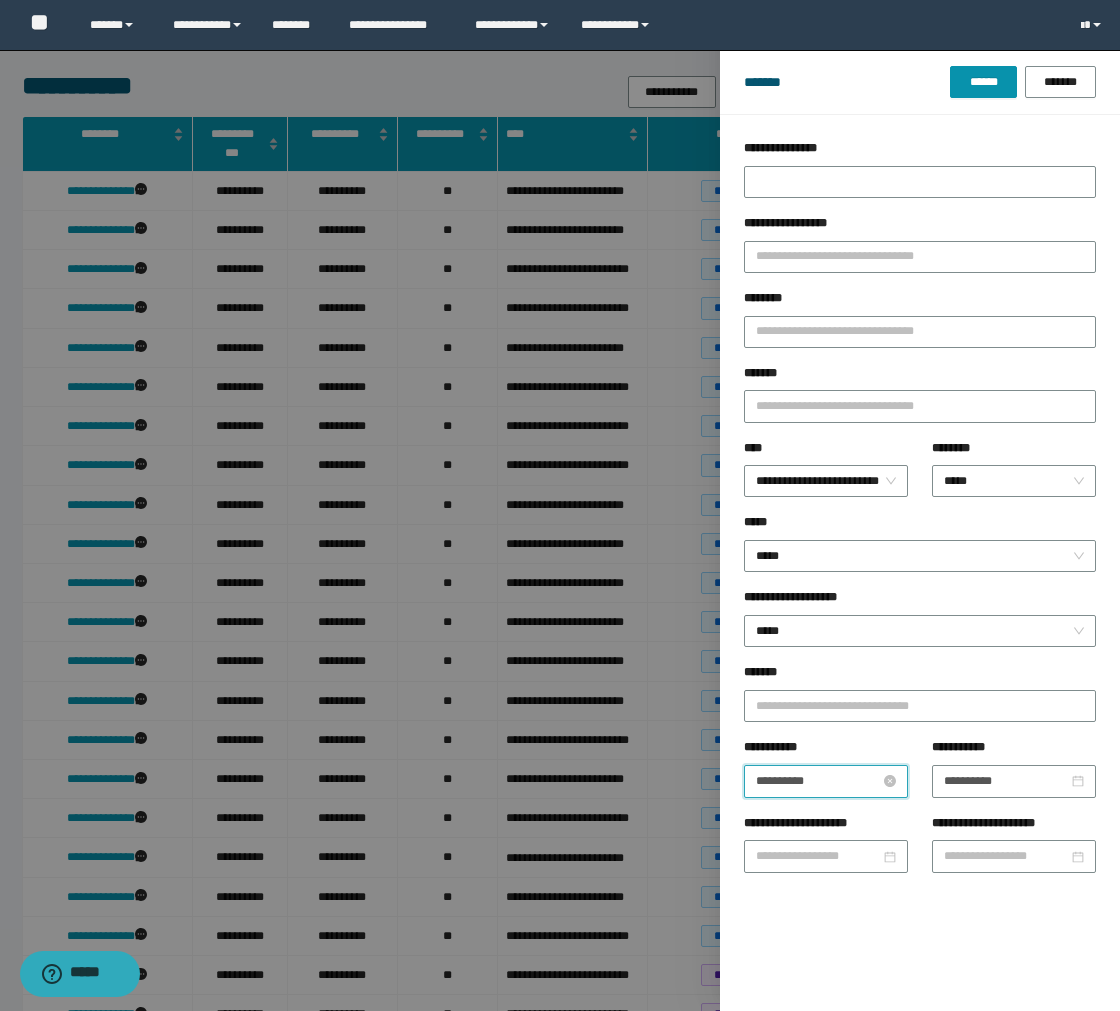 click on "**********" at bounding box center (818, 781) 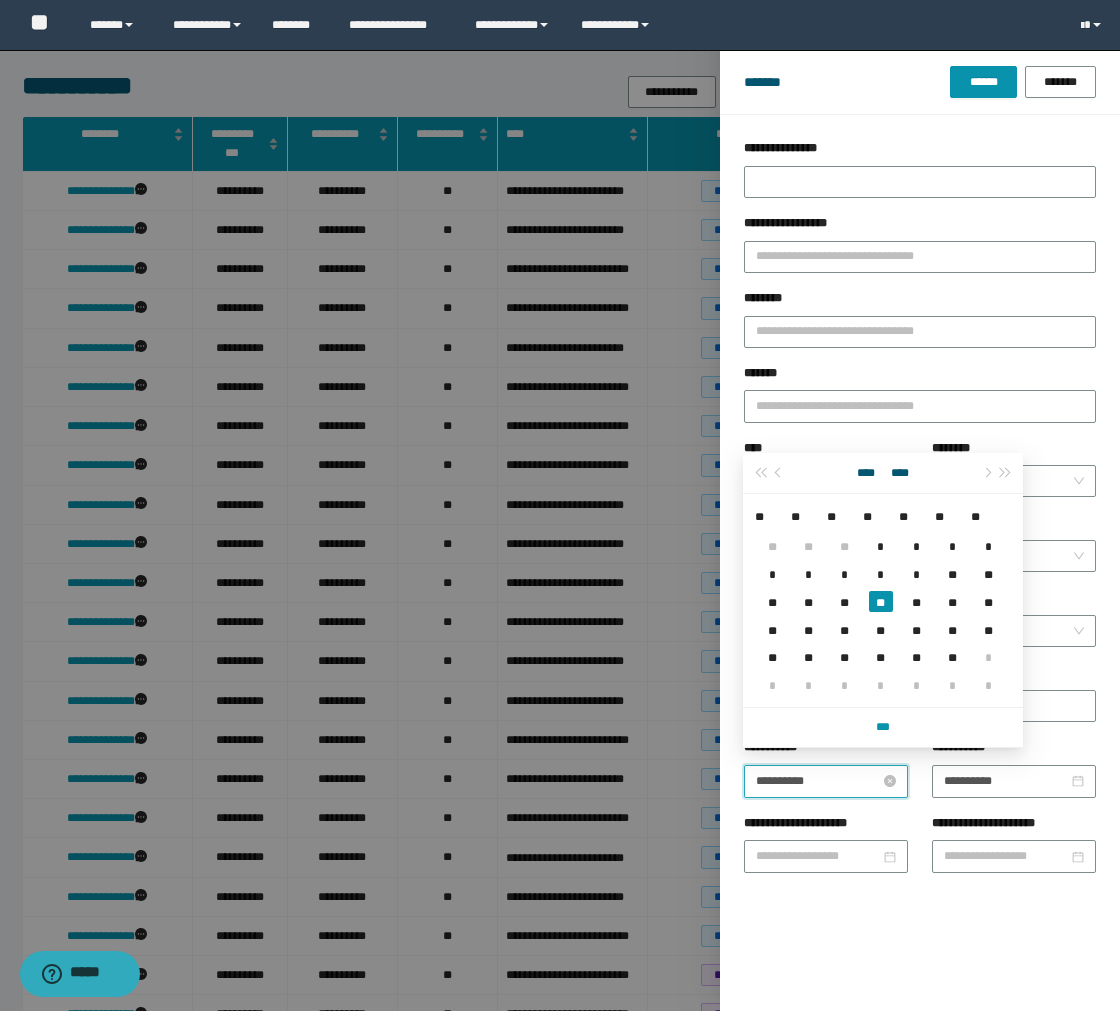 click on "**********" at bounding box center (818, 781) 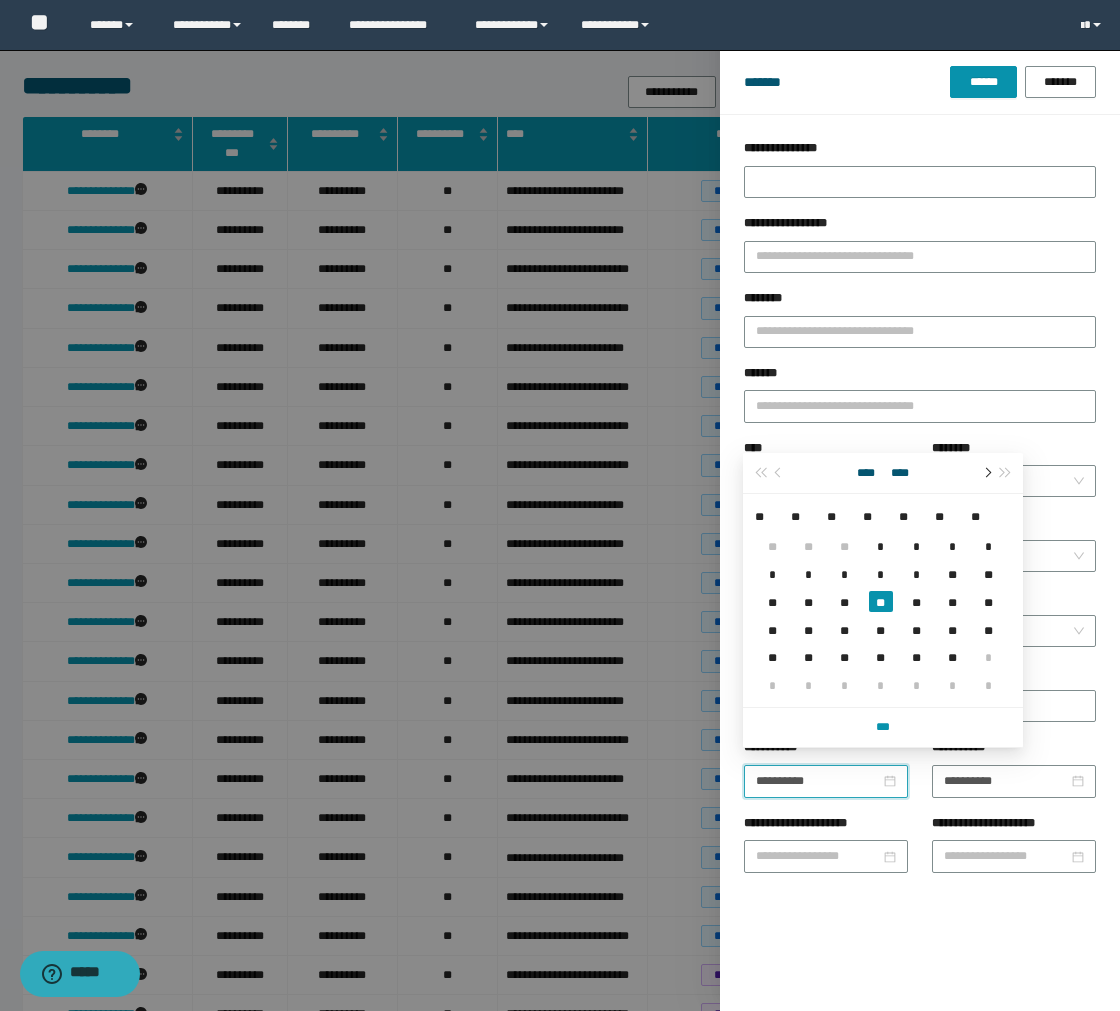 click at bounding box center (986, 473) 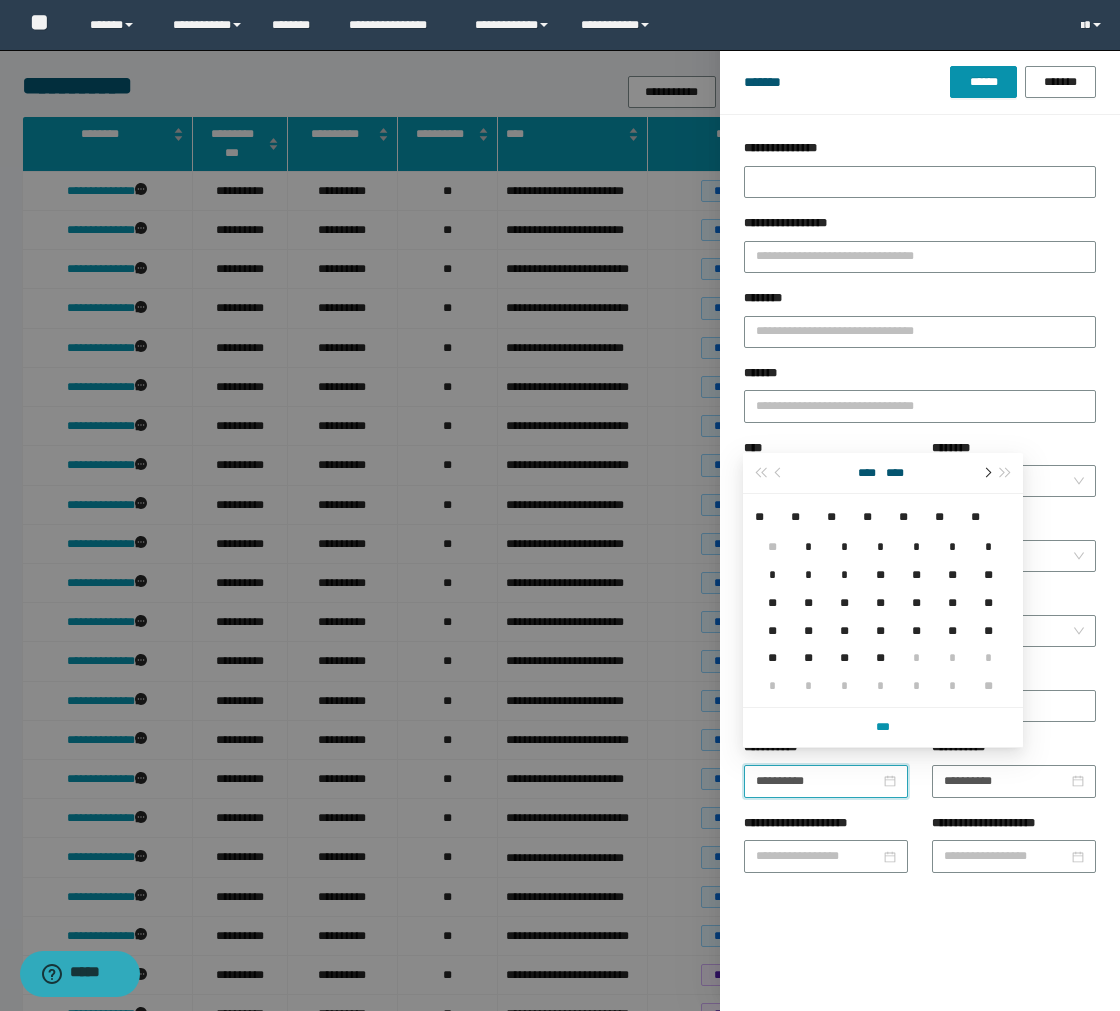 click at bounding box center [986, 473] 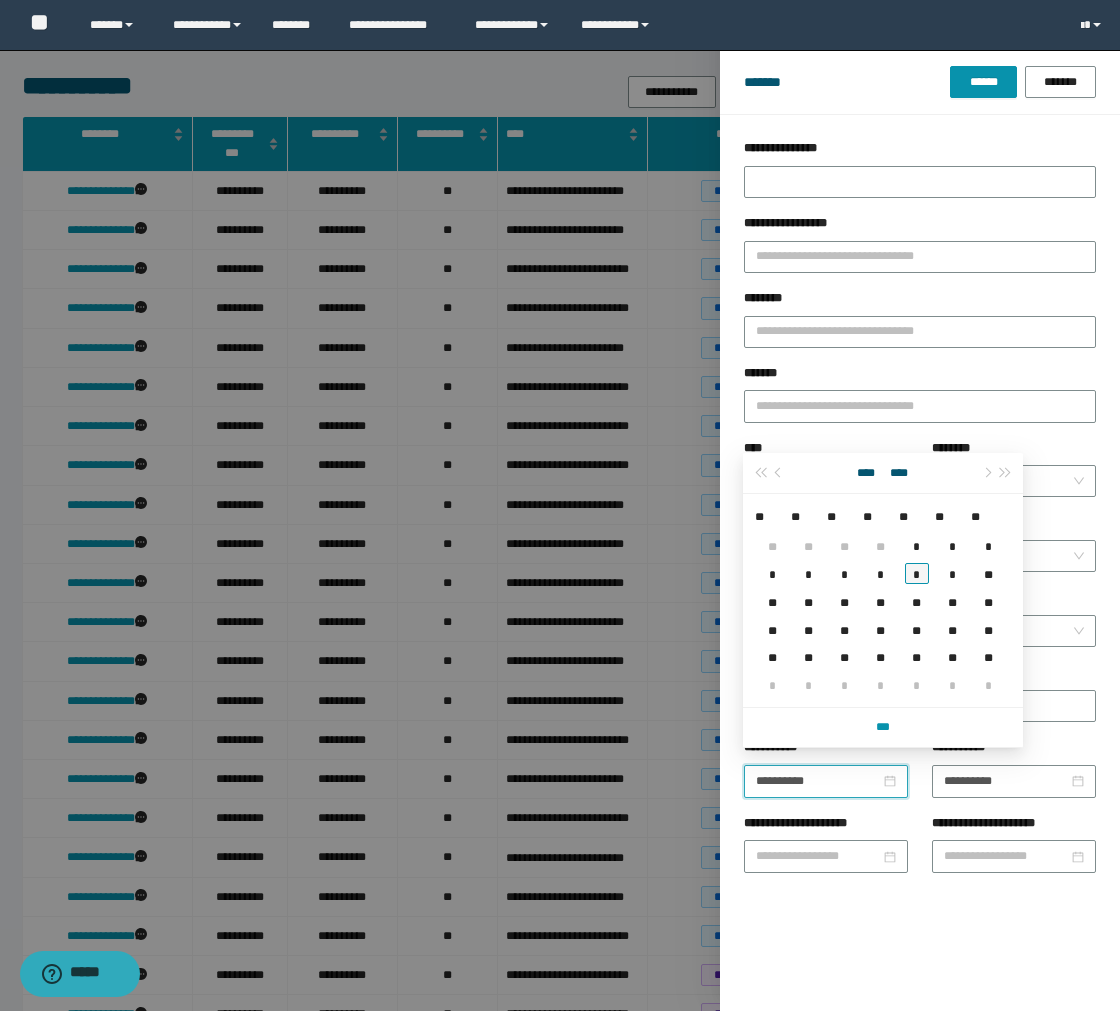 type on "**********" 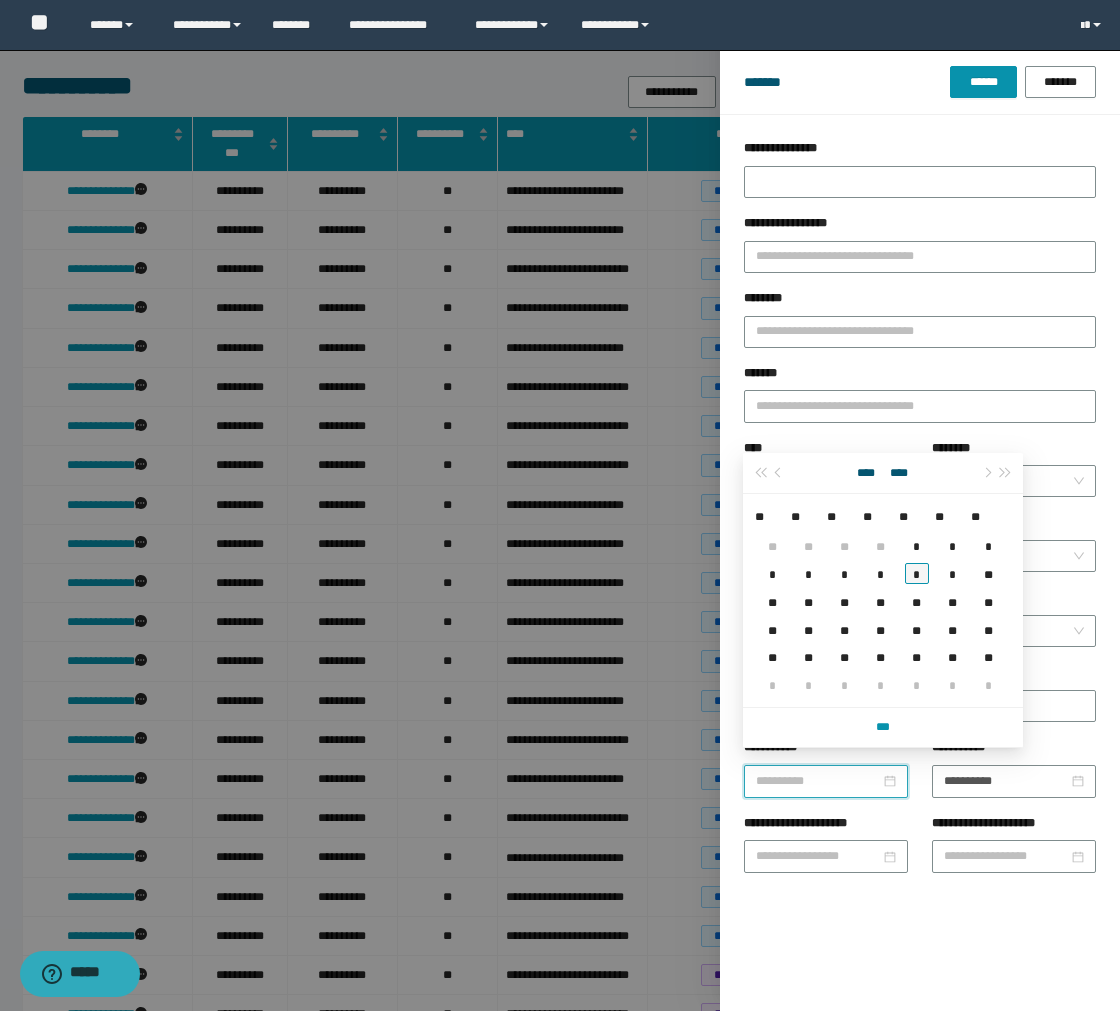 click on "*" at bounding box center [917, 573] 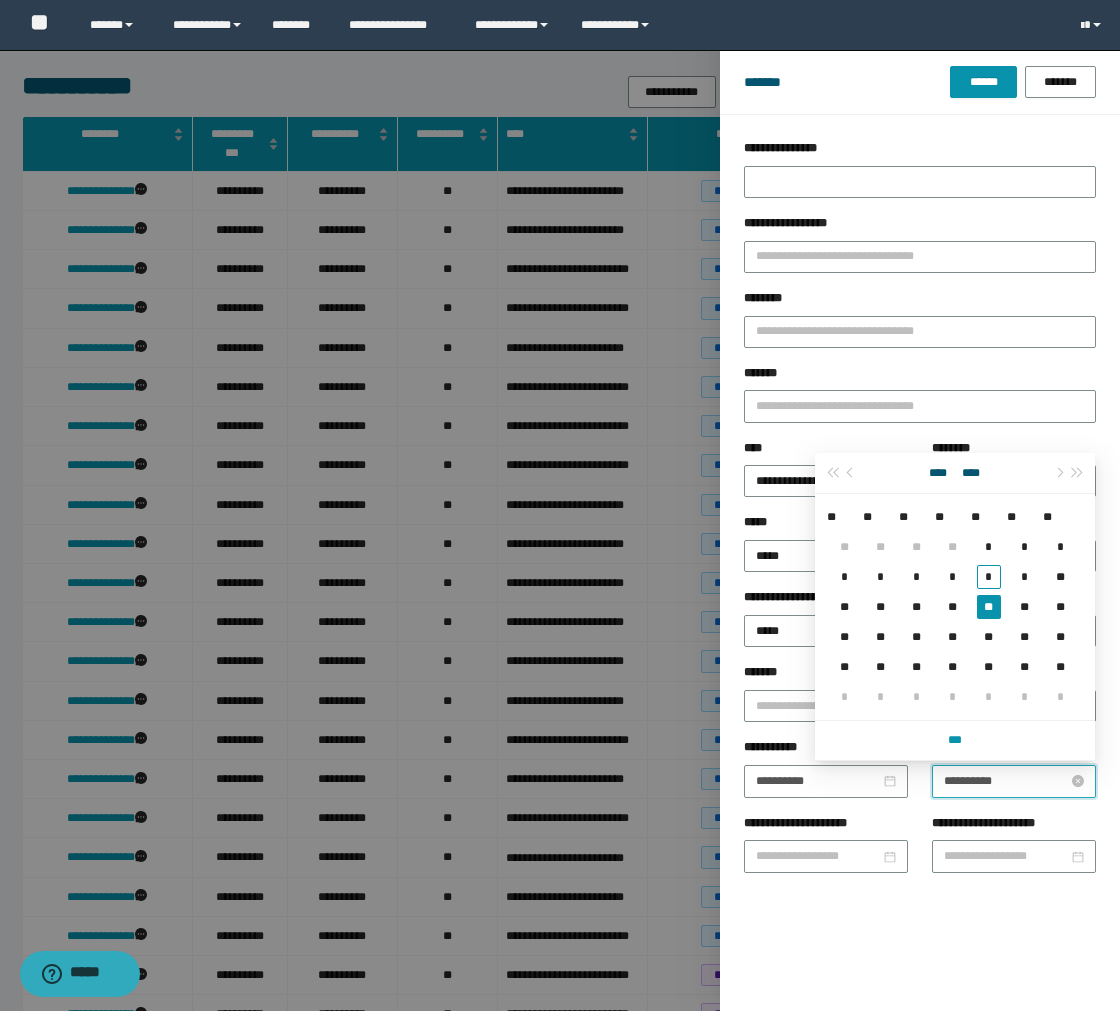 click on "**********" at bounding box center [1006, 781] 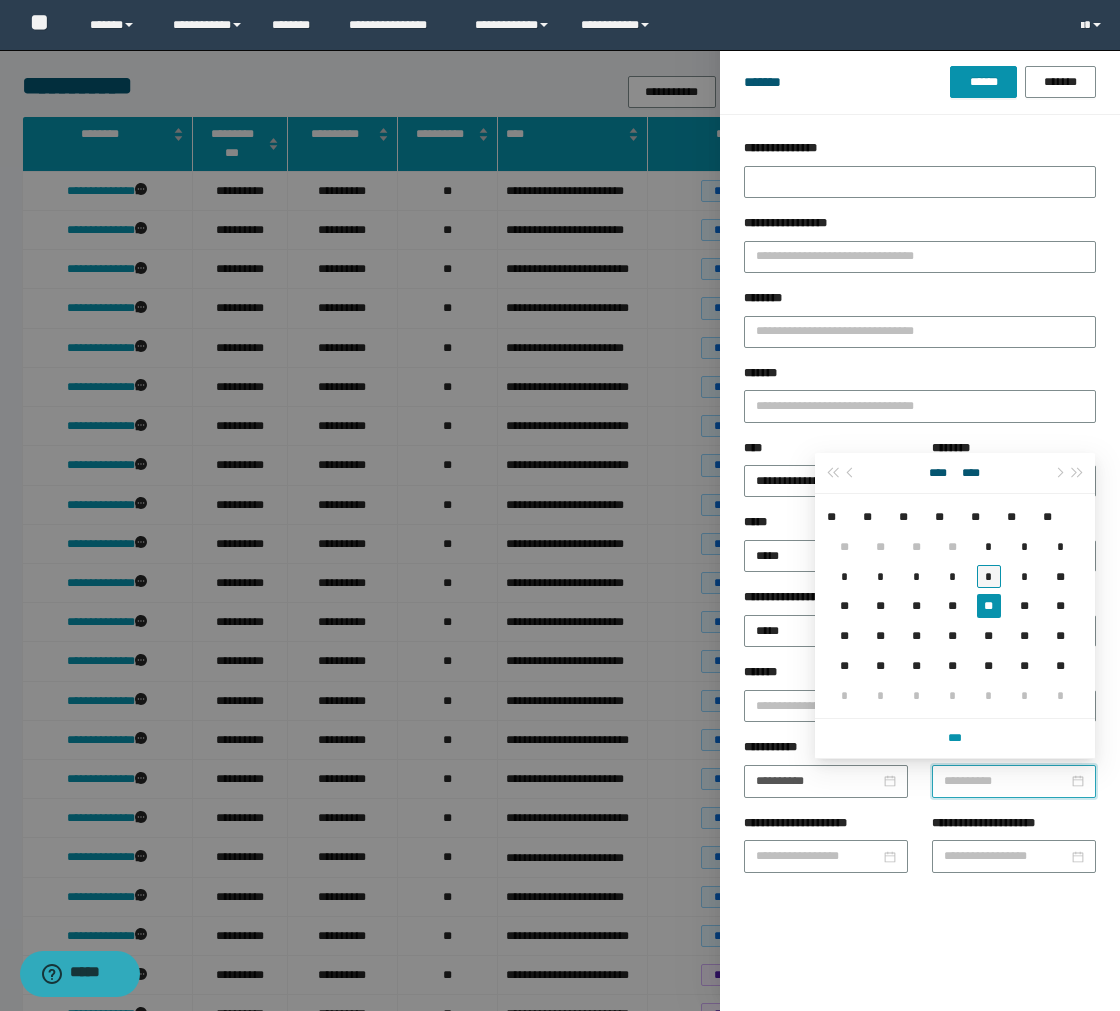 type on "**********" 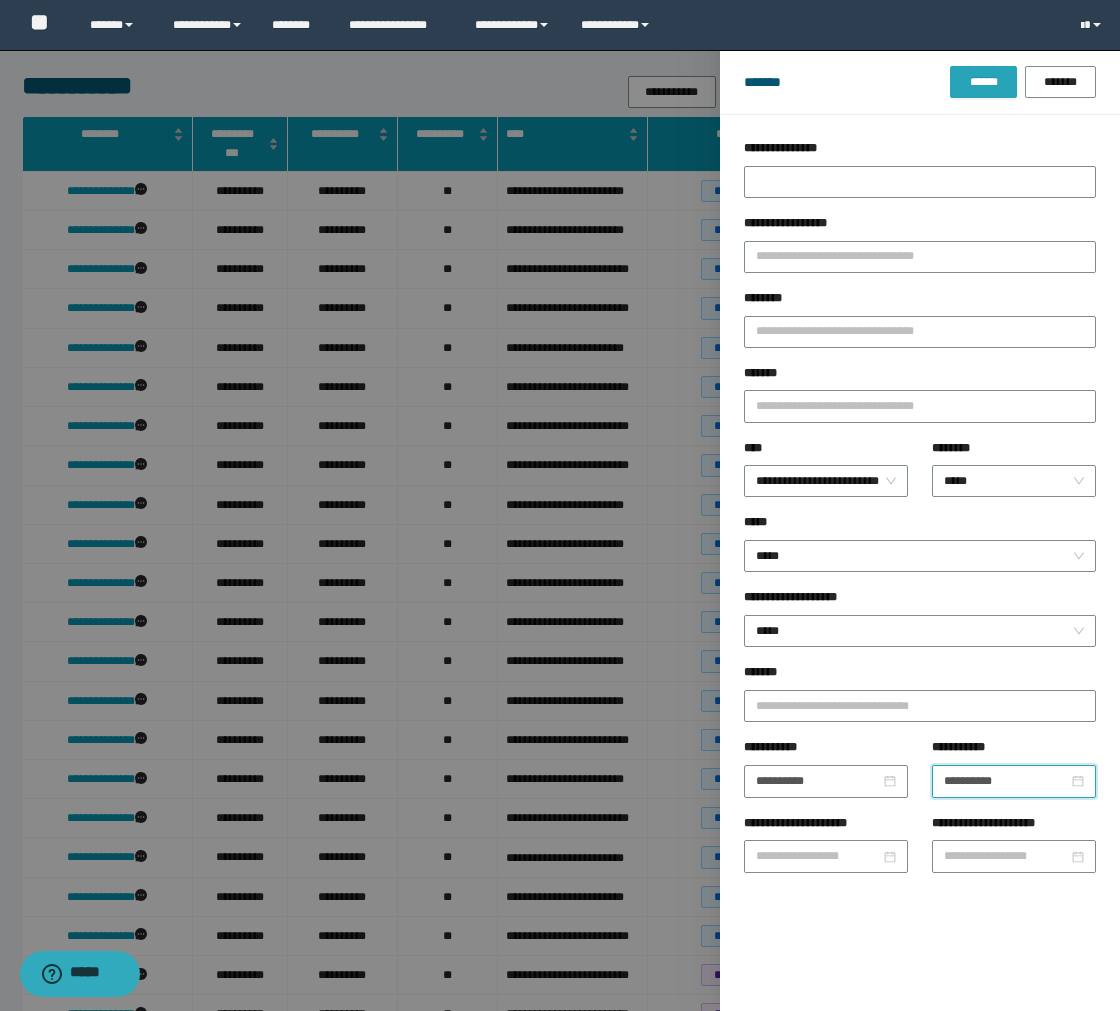 drag, startPoint x: 963, startPoint y: 72, endPoint x: 965, endPoint y: 90, distance: 18.110771 